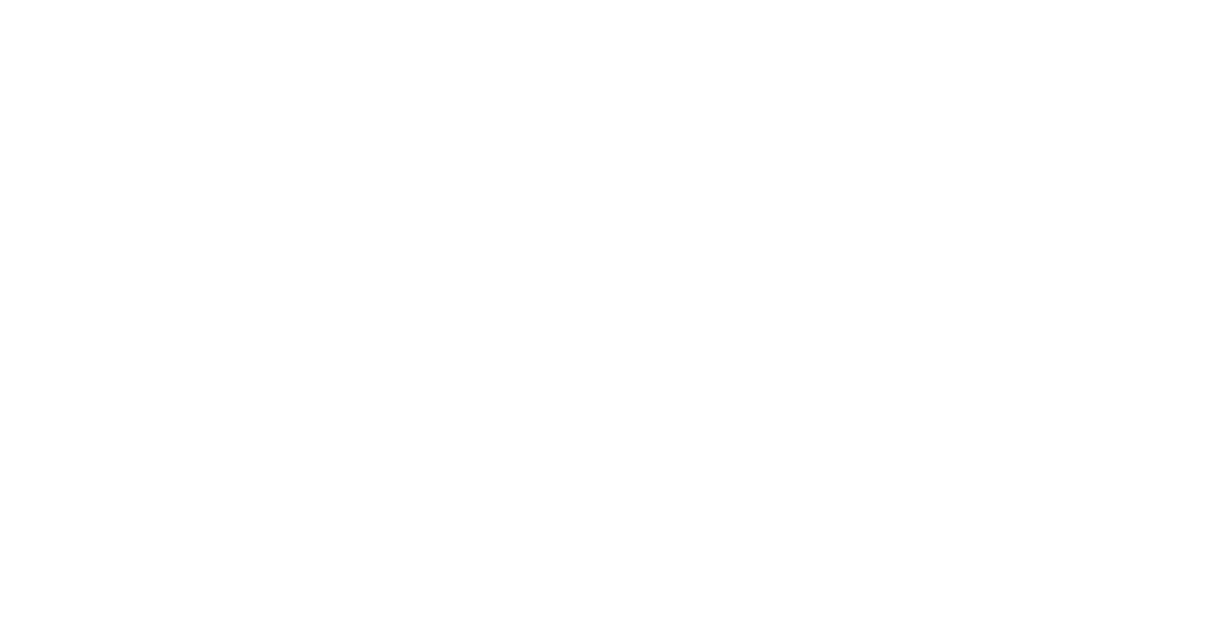 scroll, scrollTop: 0, scrollLeft: 0, axis: both 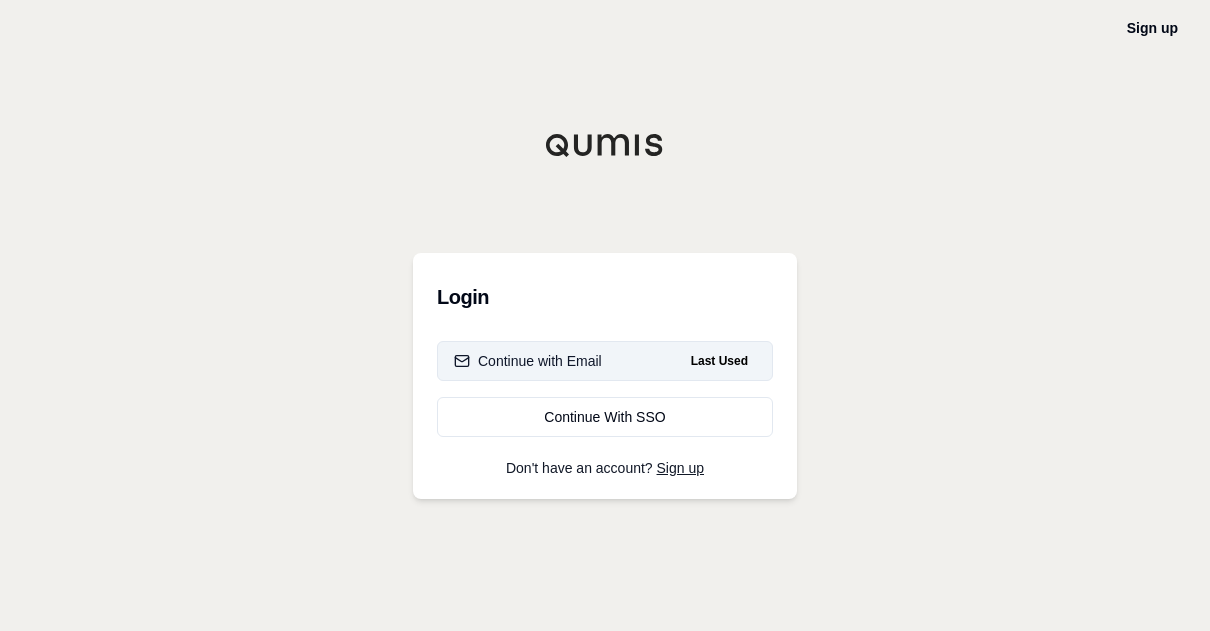 click on "Continue with Email Last Used" at bounding box center (605, 361) 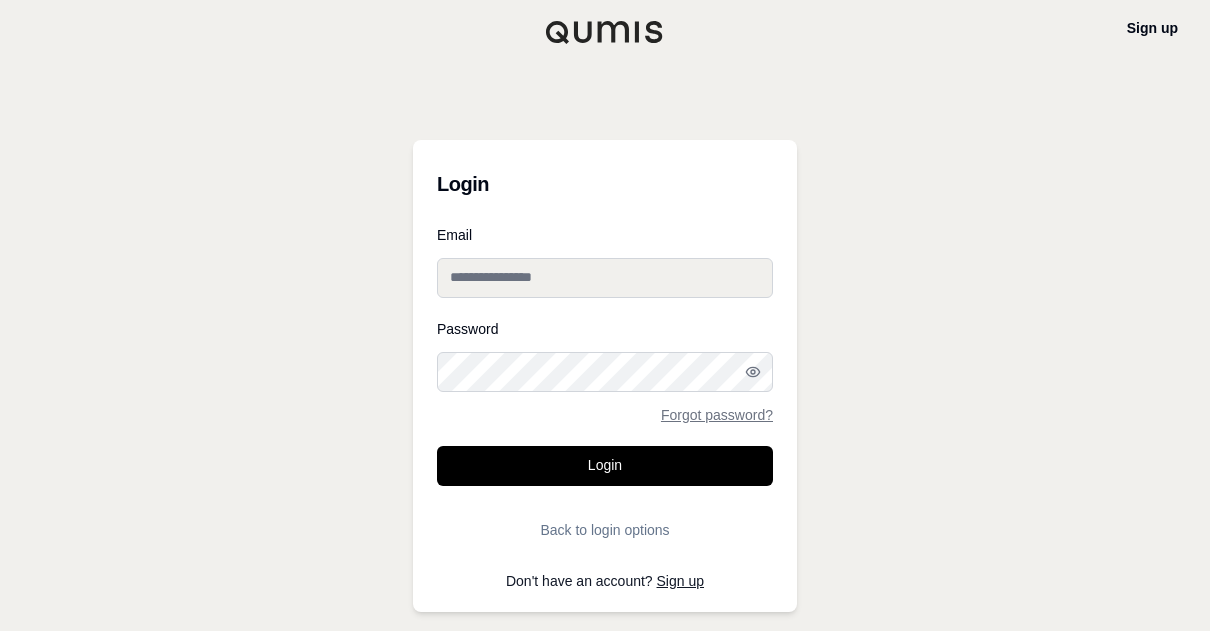 click on "Email" at bounding box center (605, 278) 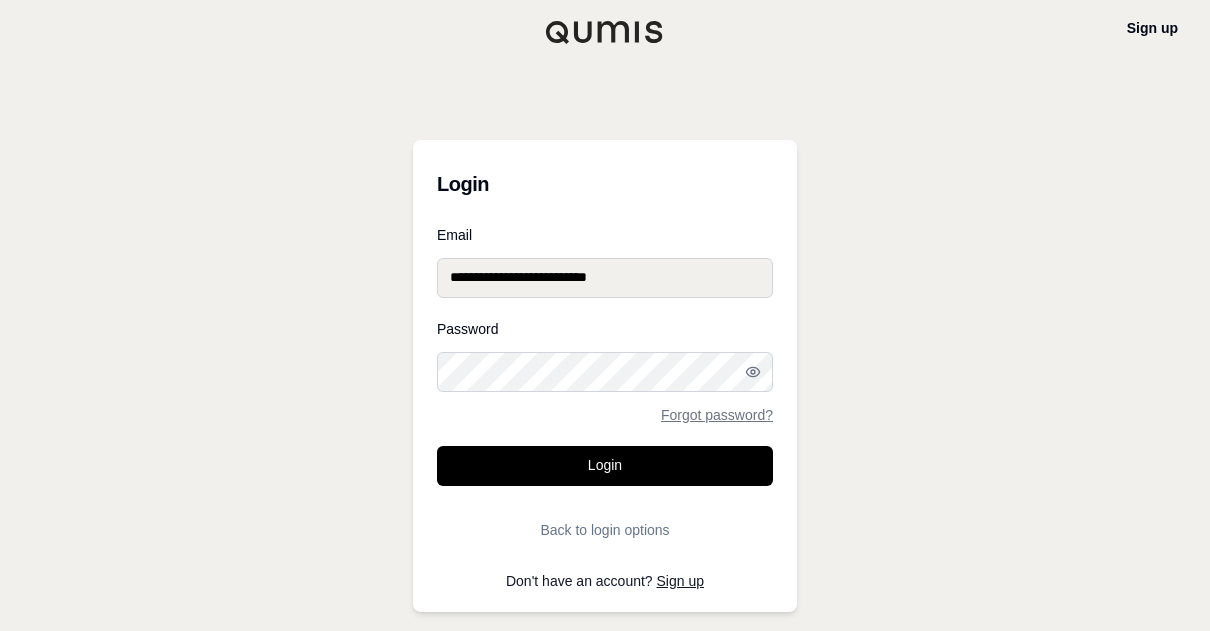 type on "**********" 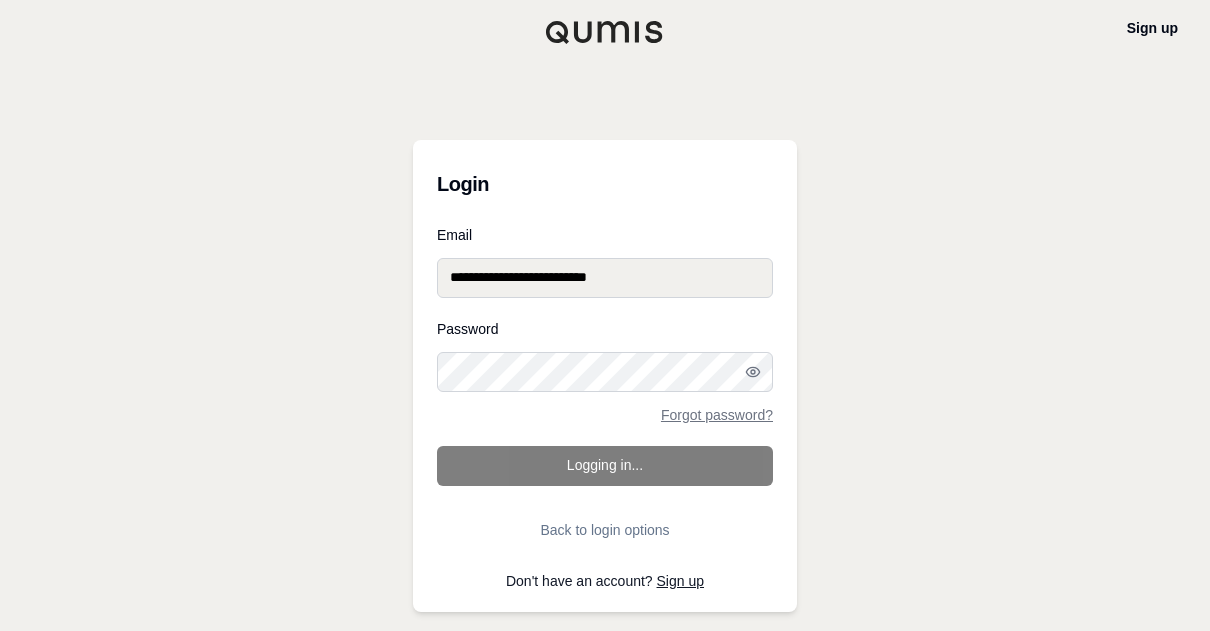click on "**********" at bounding box center (605, 389) 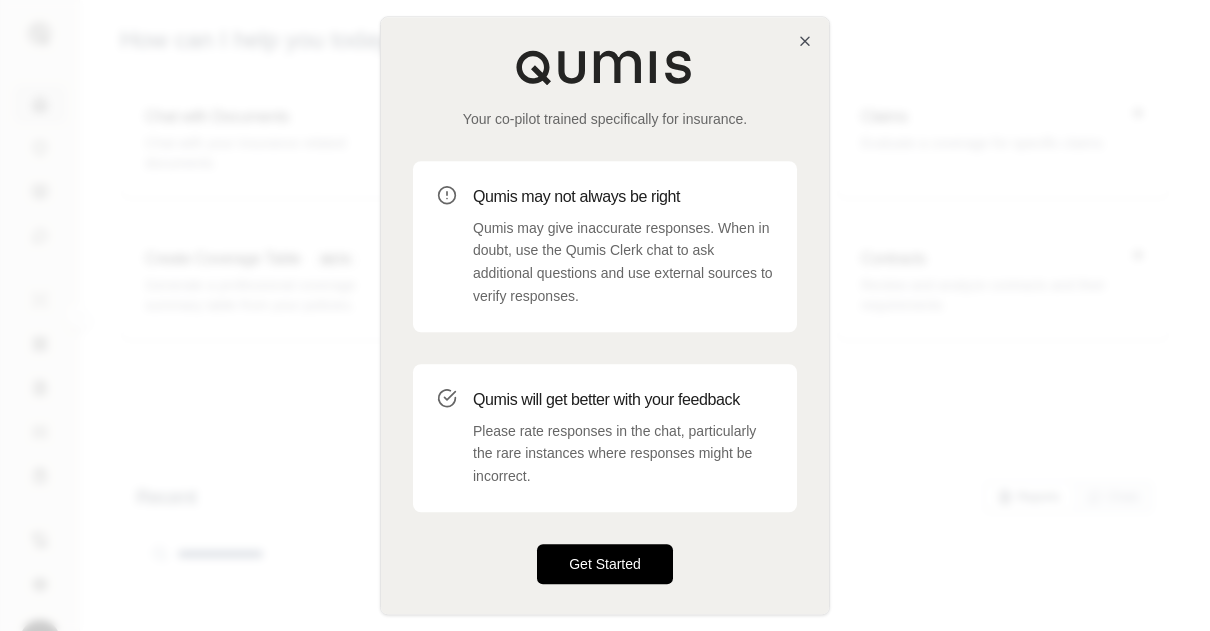 click on "Get Started" at bounding box center [605, 564] 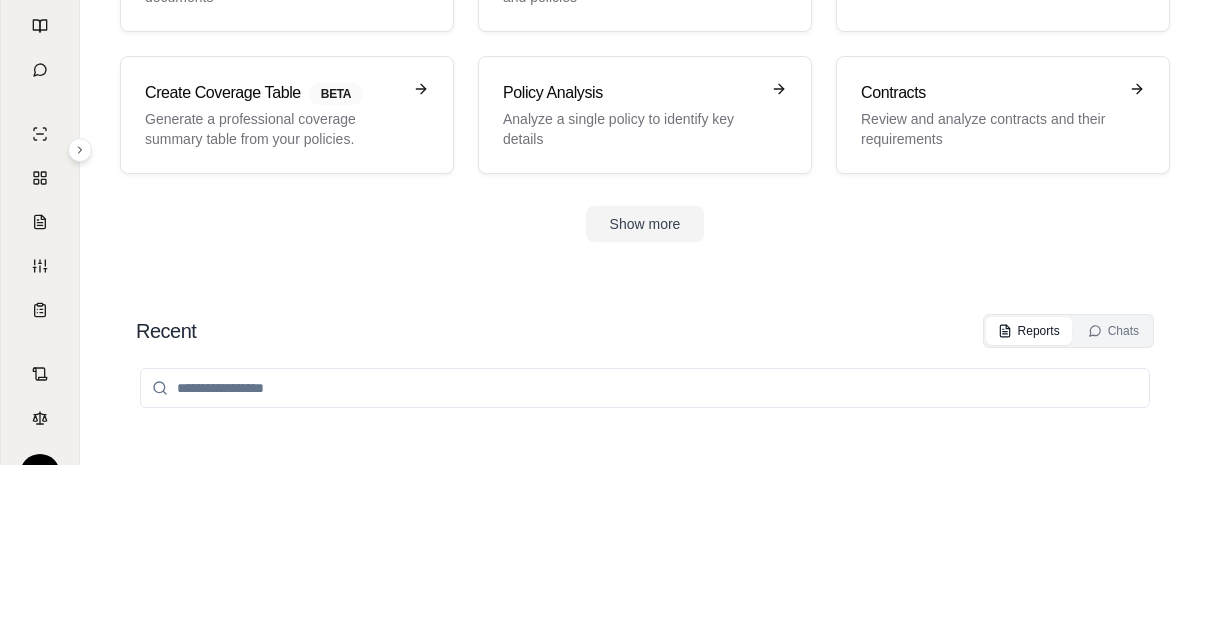 scroll, scrollTop: 62, scrollLeft: 0, axis: vertical 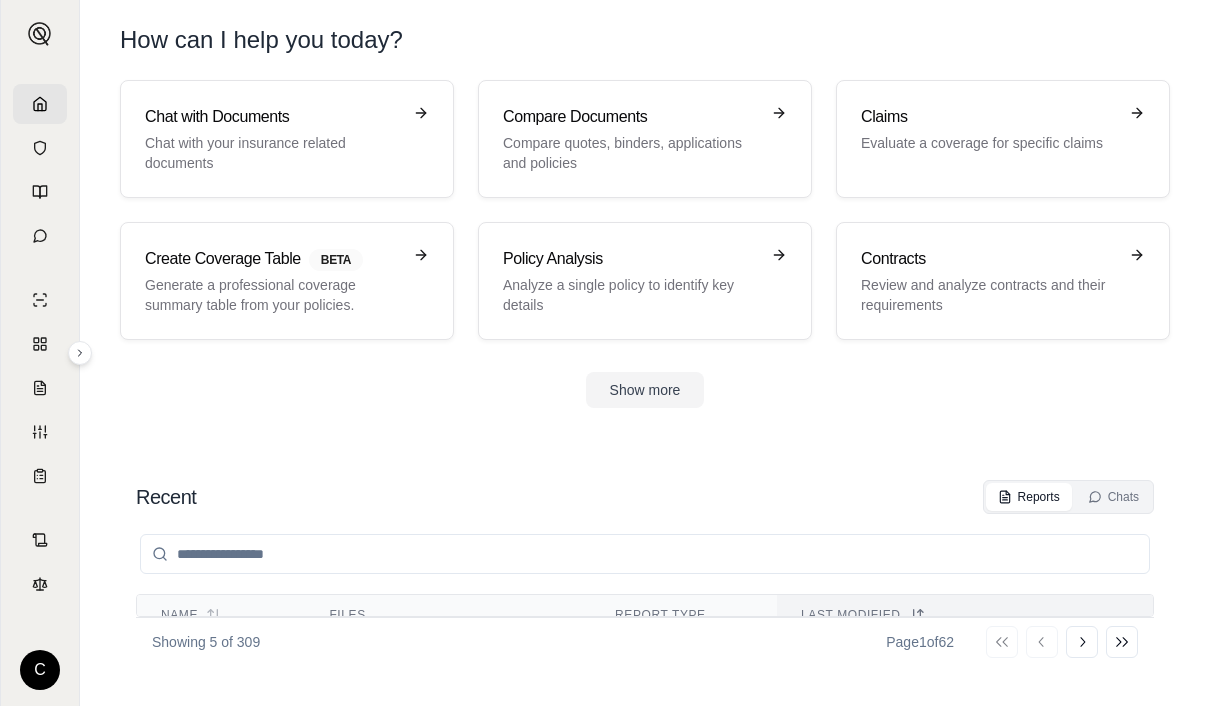 click on "Pros and Cons Analysis of Nick Villani And Co Inc.'s General Liability Policy Renewal" at bounding box center [210, 694] 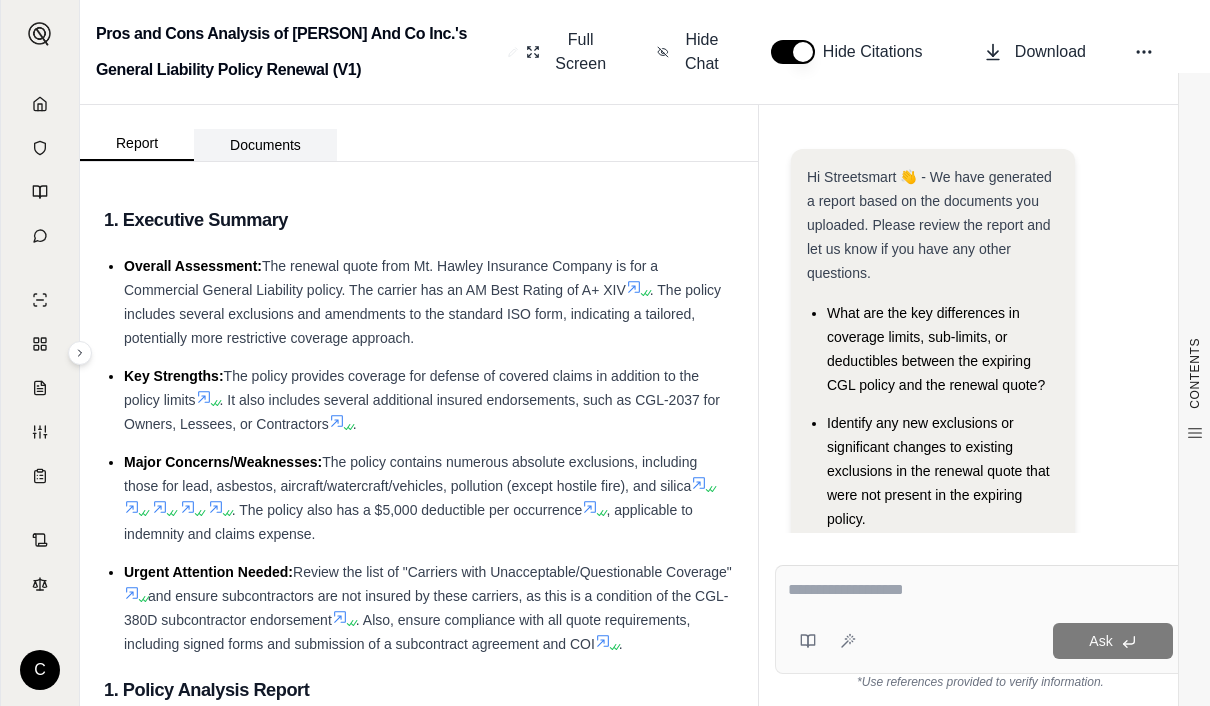 click on "Documents" at bounding box center (265, 145) 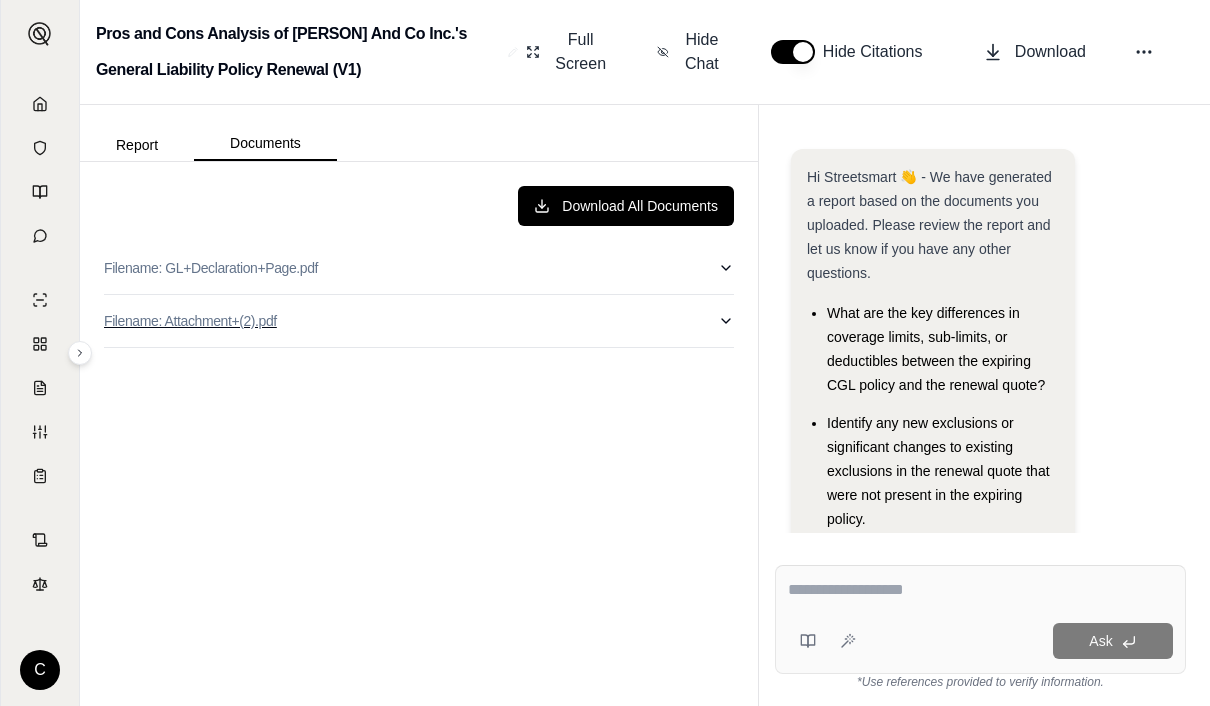 click 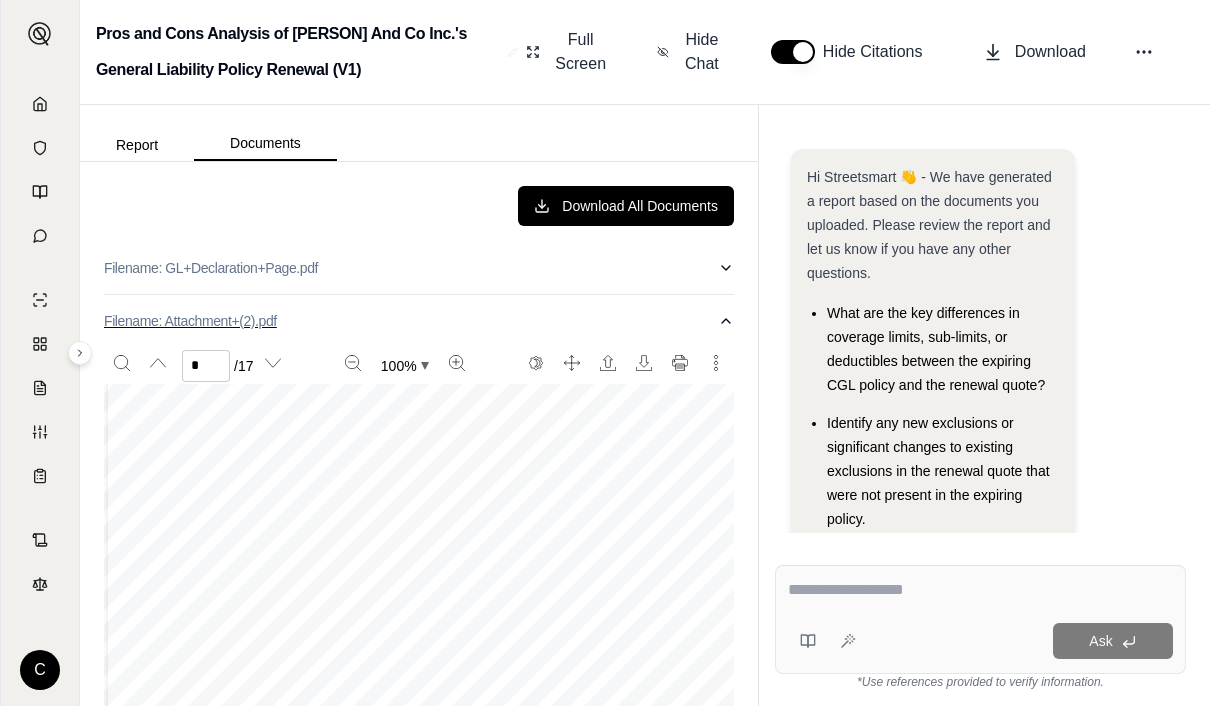 scroll, scrollTop: 2165, scrollLeft: -1, axis: both 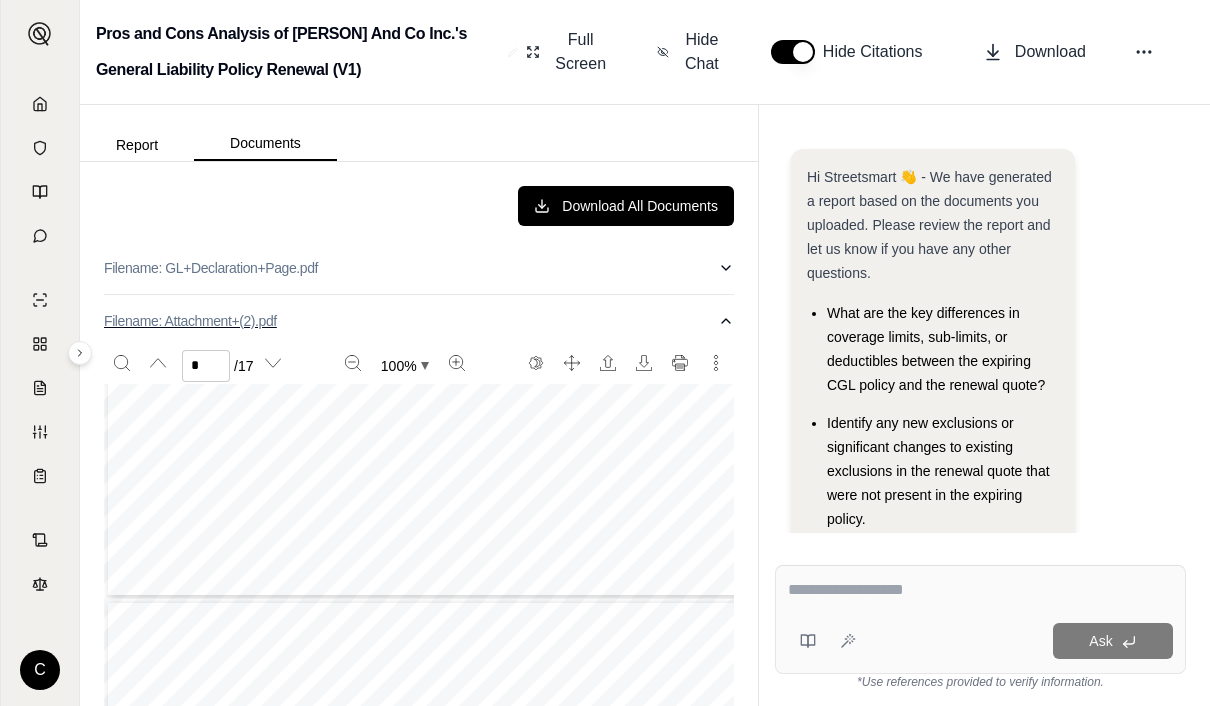 type on "*" 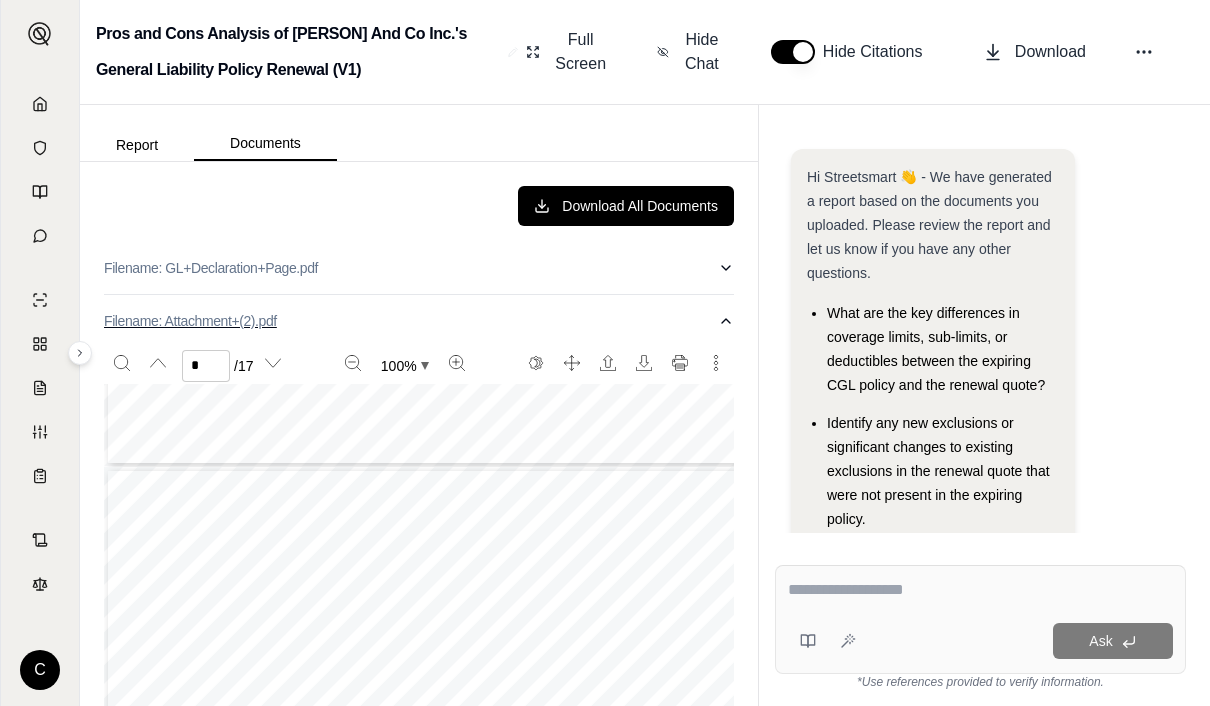 scroll, scrollTop: 2322, scrollLeft: 0, axis: vertical 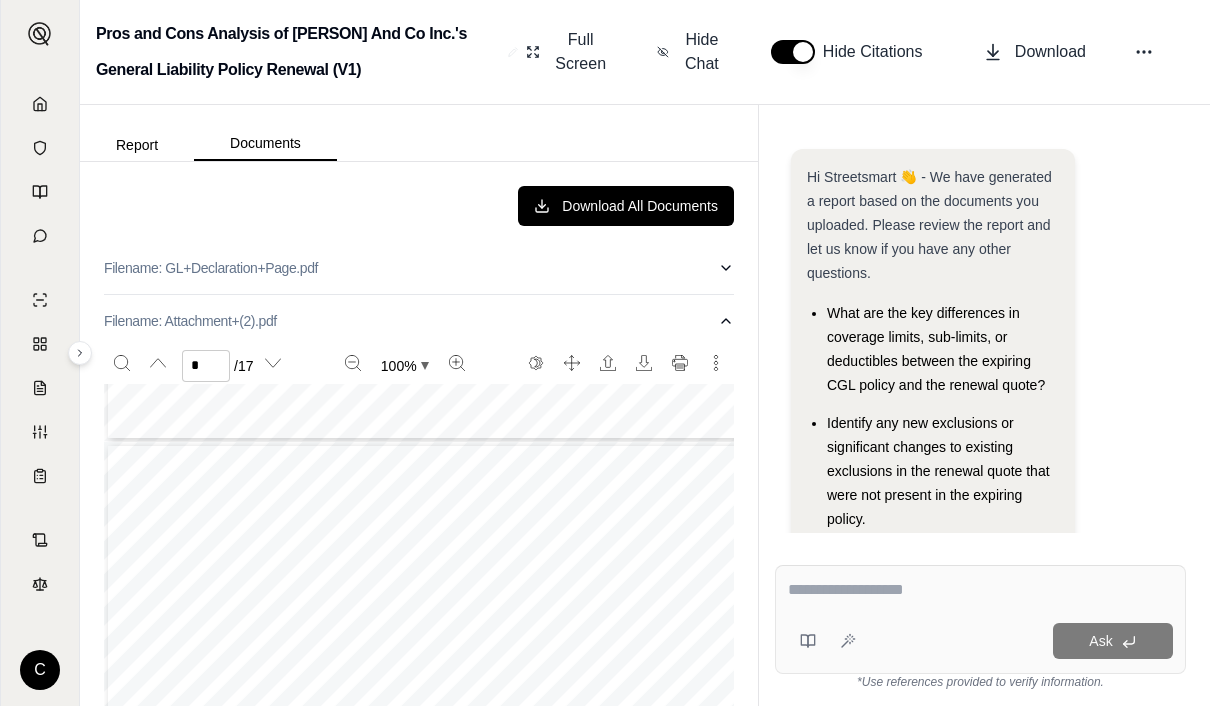 click at bounding box center (980, 590) 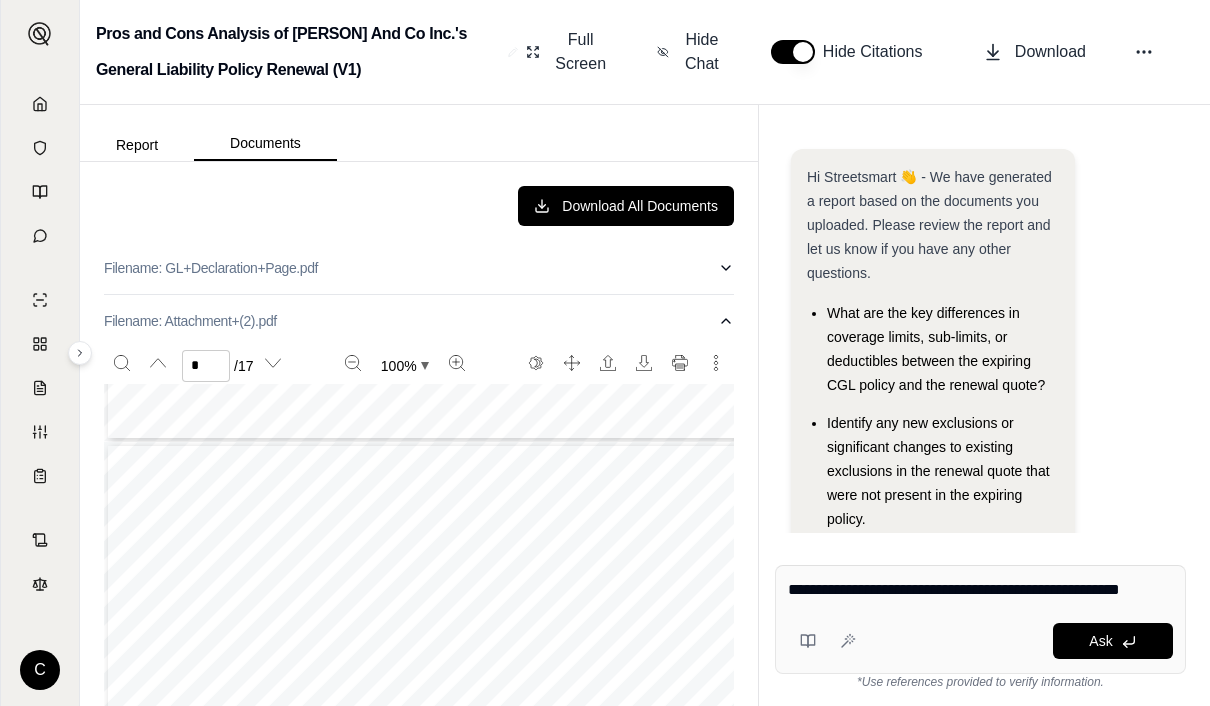drag, startPoint x: 866, startPoint y: 452, endPoint x: 863, endPoint y: 233, distance: 219.02055 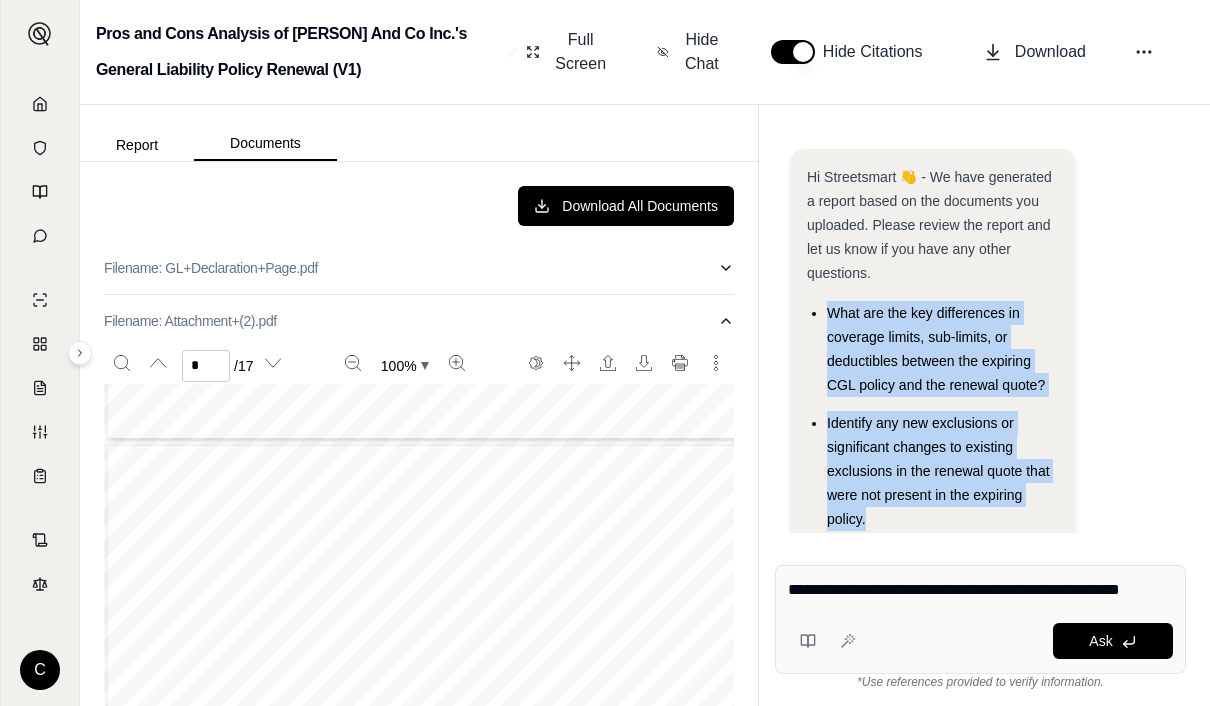 drag, startPoint x: 829, startPoint y: 244, endPoint x: 883, endPoint y: 460, distance: 222.6477 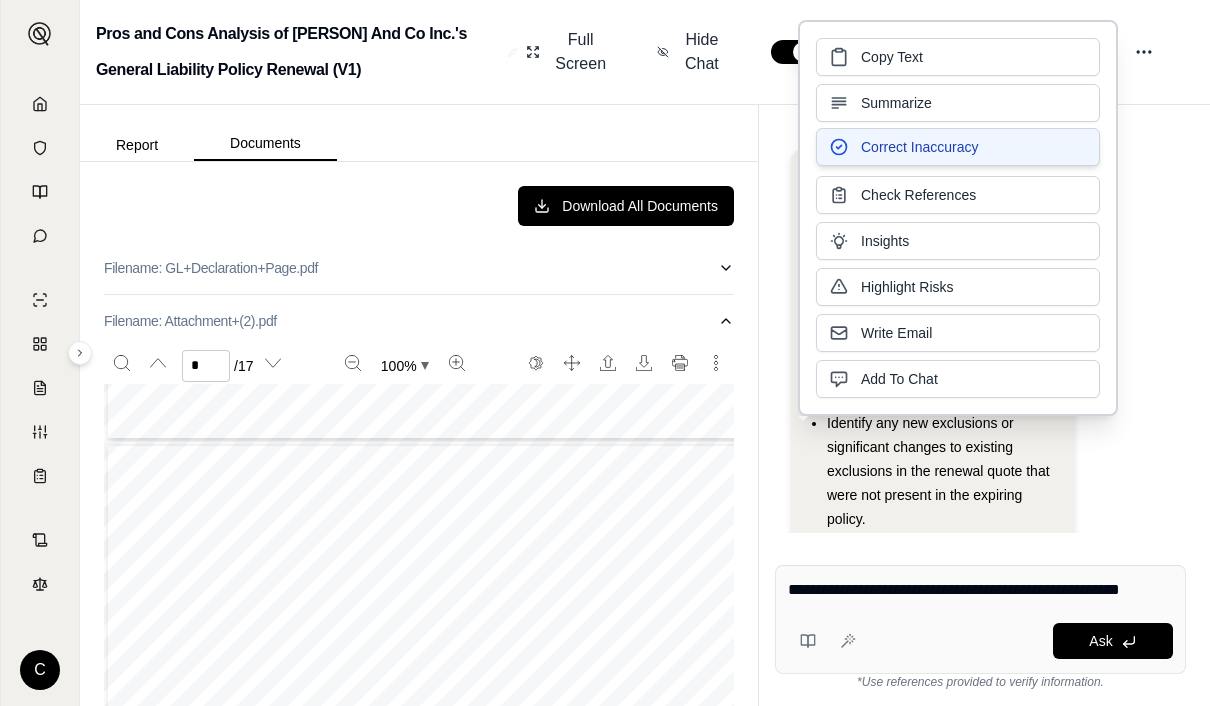 scroll, scrollTop: 0, scrollLeft: 0, axis: both 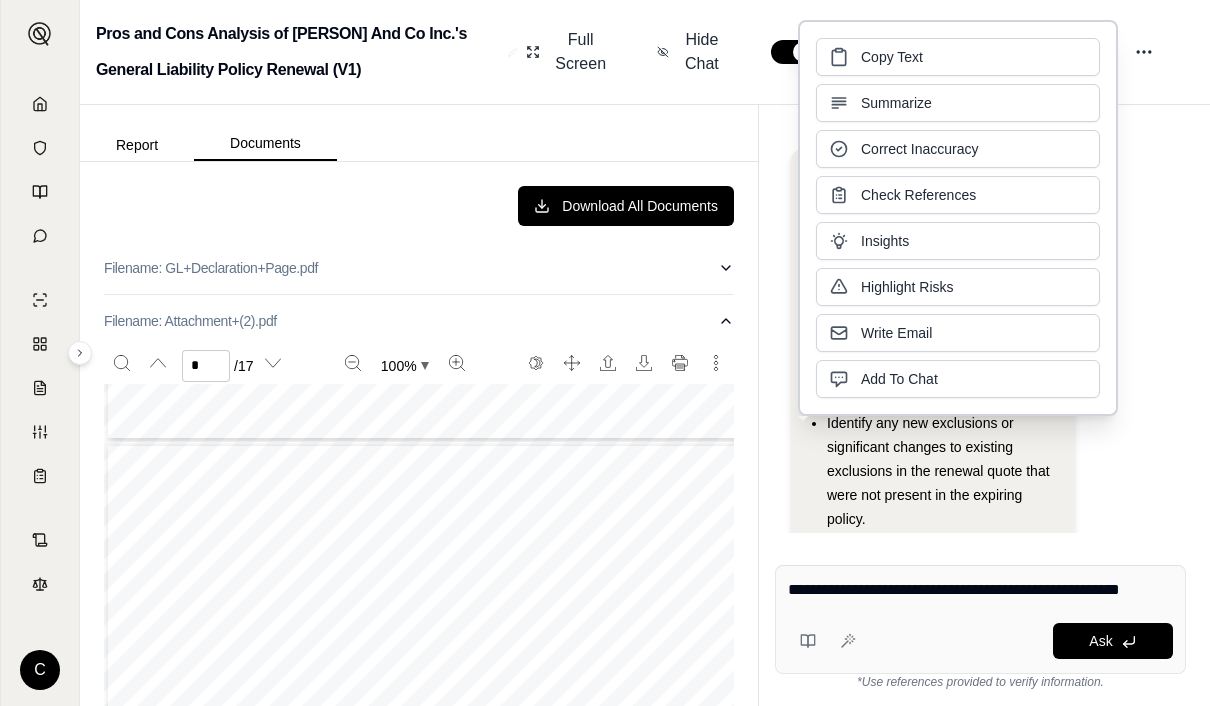 click on "Copy Text" at bounding box center [958, 57] 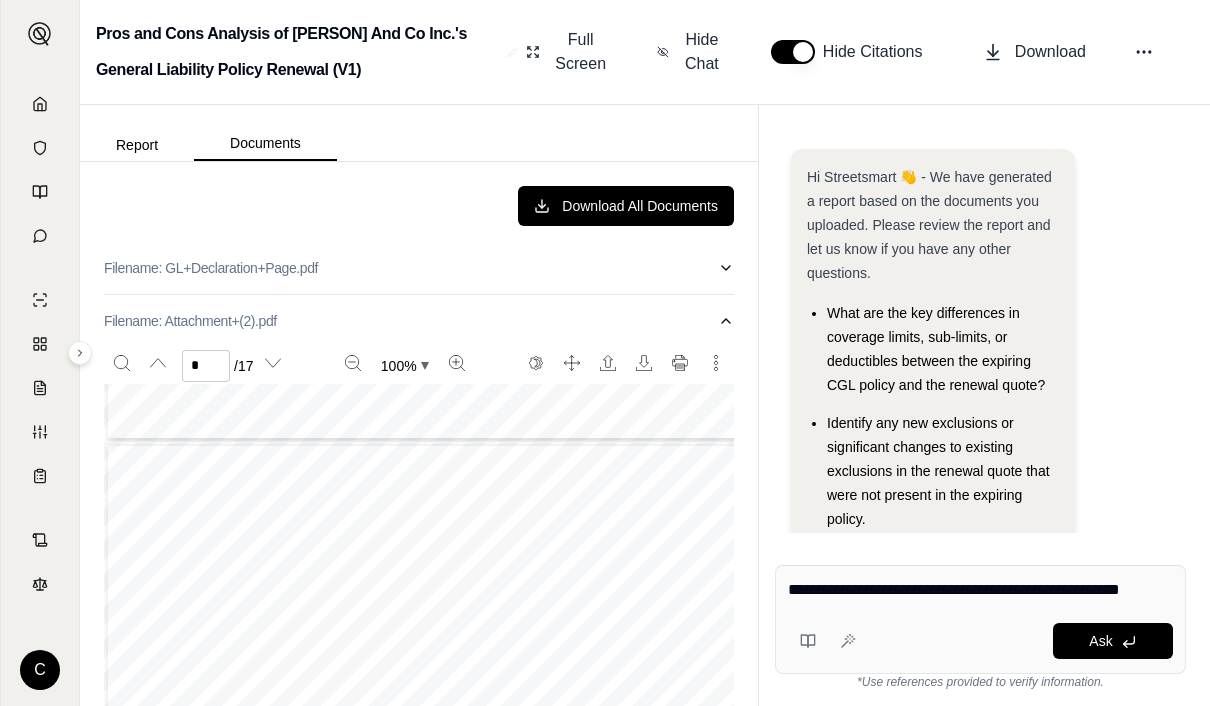 scroll, scrollTop: 71, scrollLeft: 0, axis: vertical 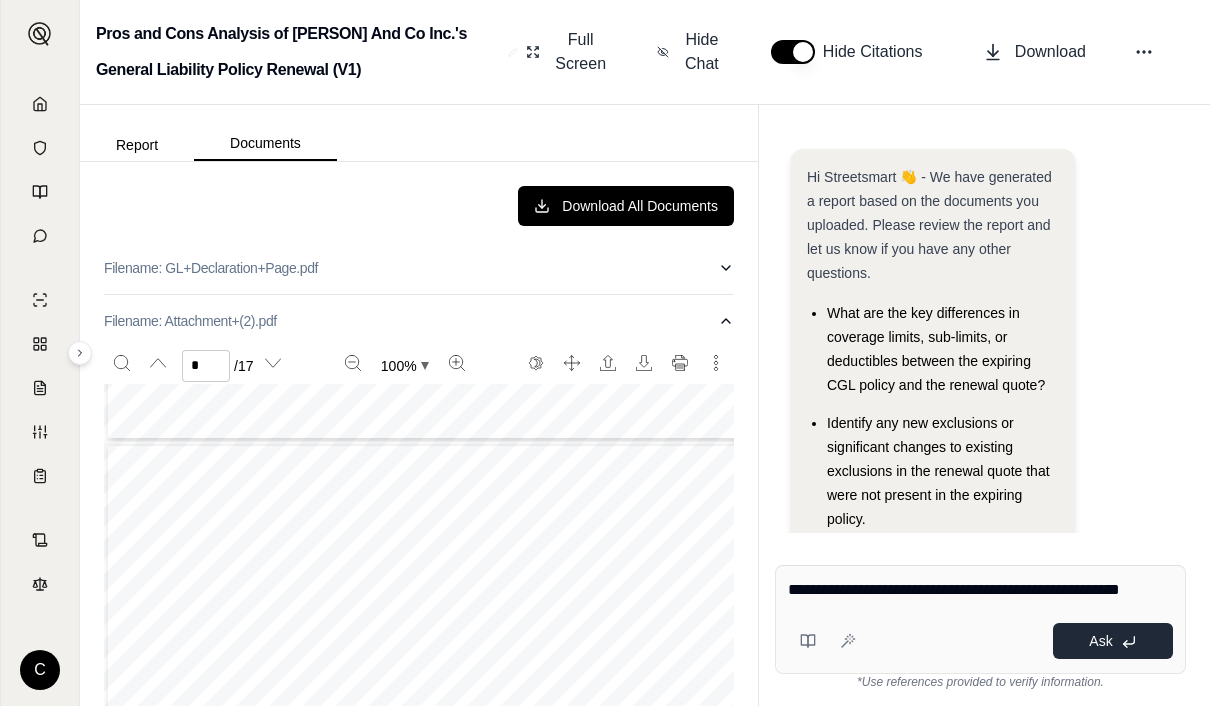 click on "**********" at bounding box center [980, 619] 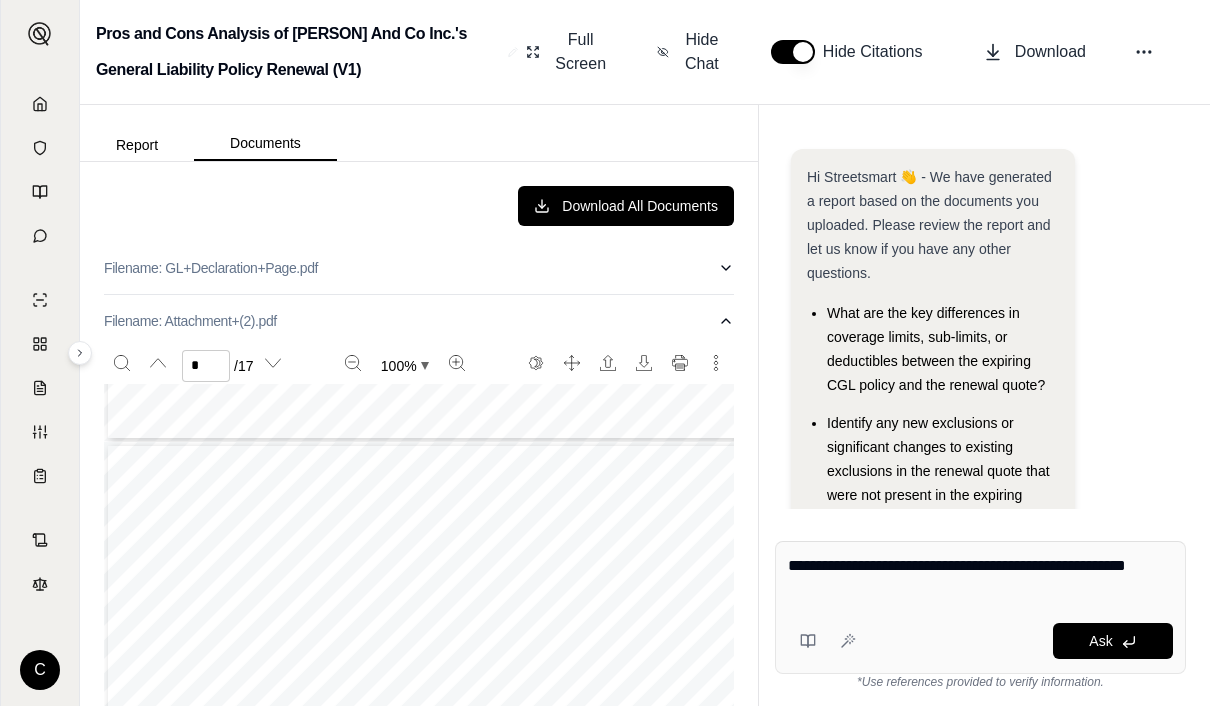 scroll, scrollTop: 0, scrollLeft: 0, axis: both 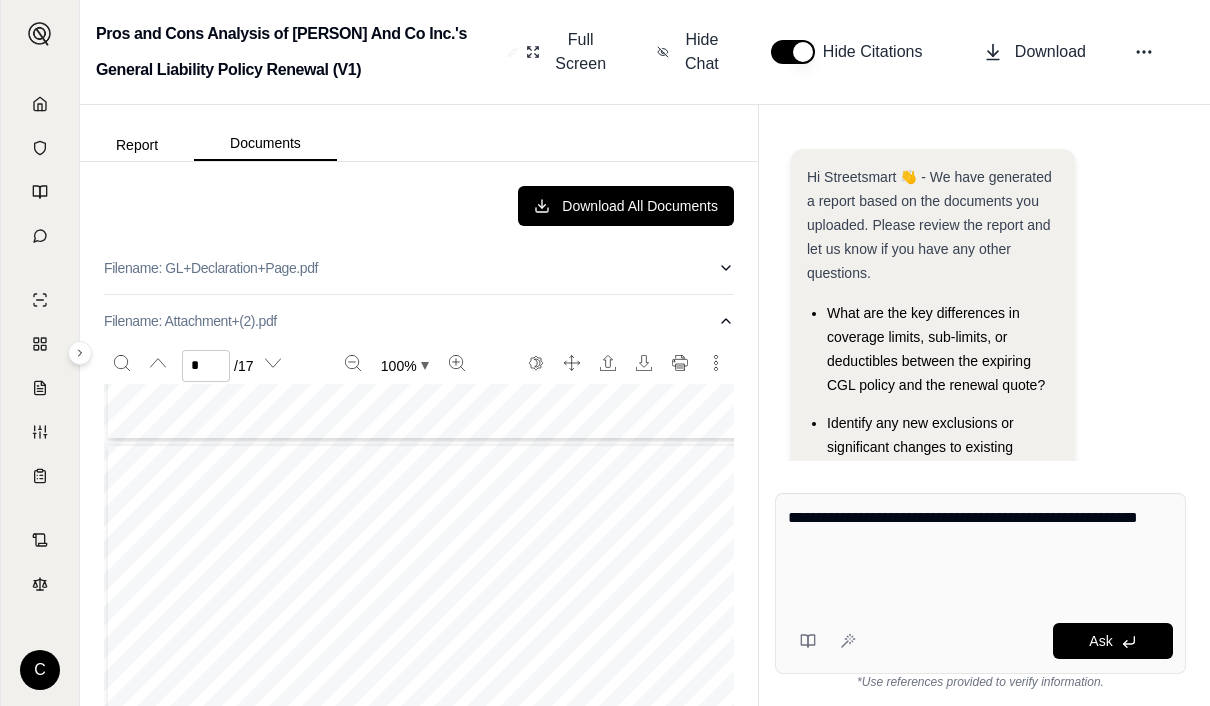 paste on "**********" 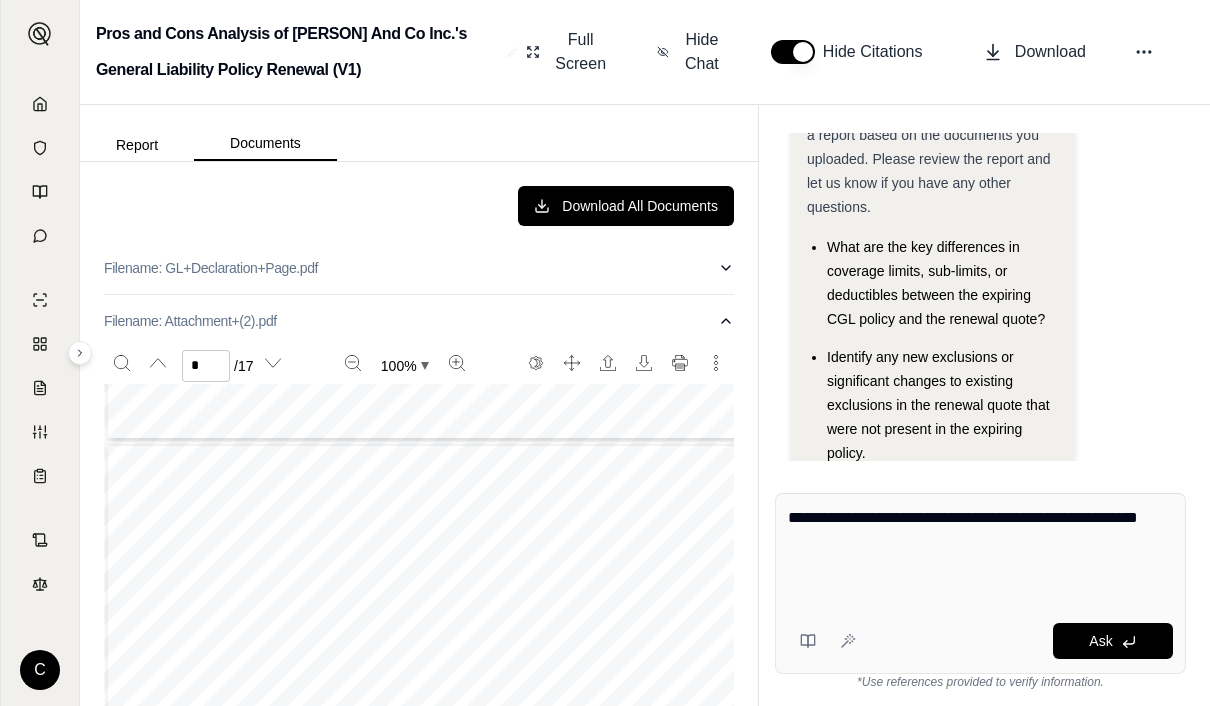scroll, scrollTop: 62, scrollLeft: 0, axis: vertical 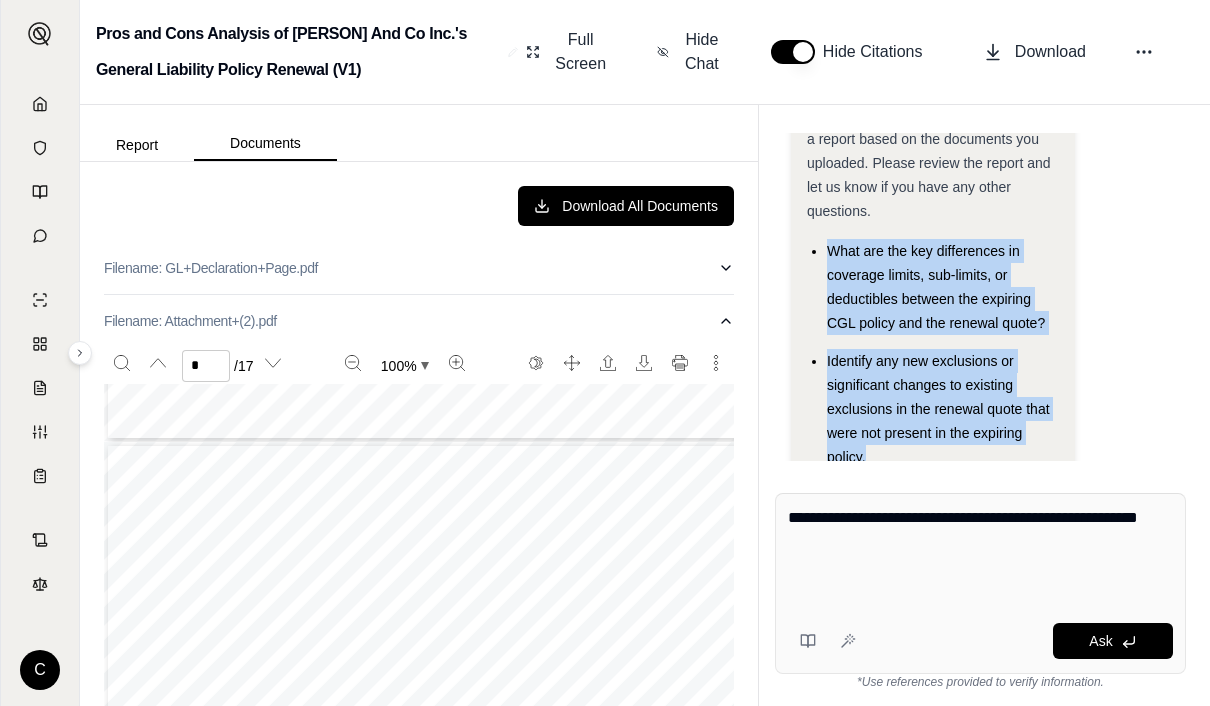 drag, startPoint x: 865, startPoint y: 387, endPoint x: 831, endPoint y: 176, distance: 213.72179 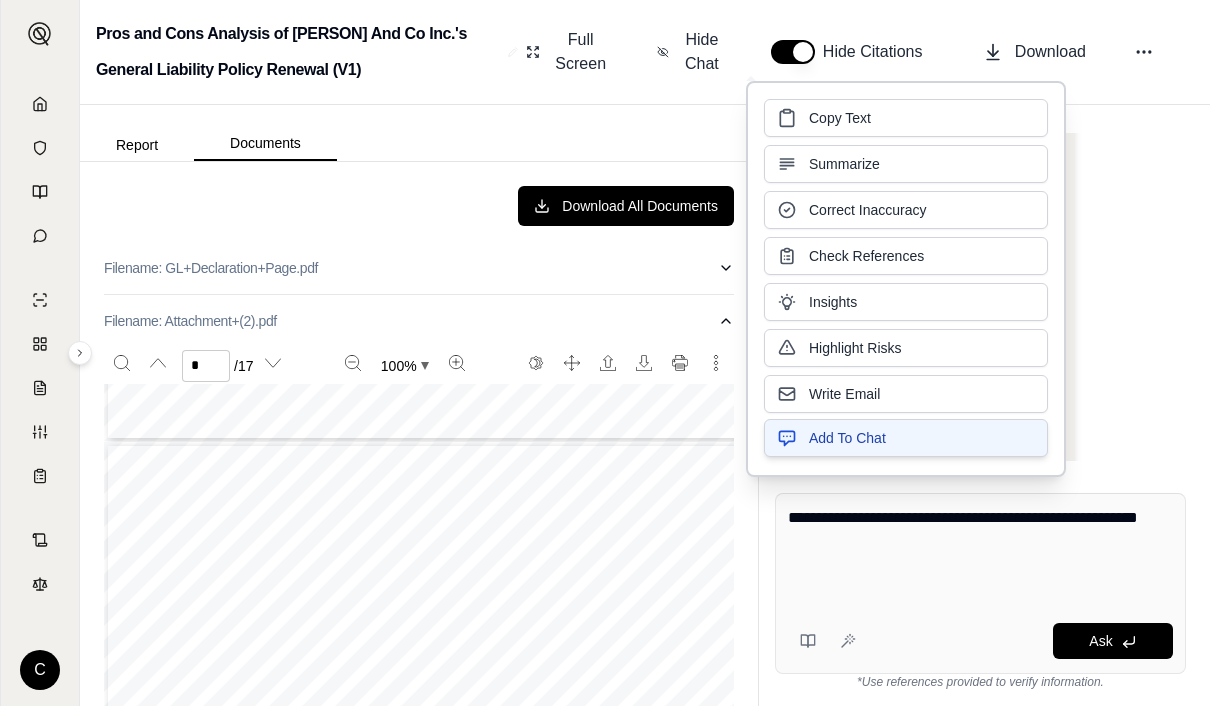 click on "Add To Chat" at bounding box center (847, 438) 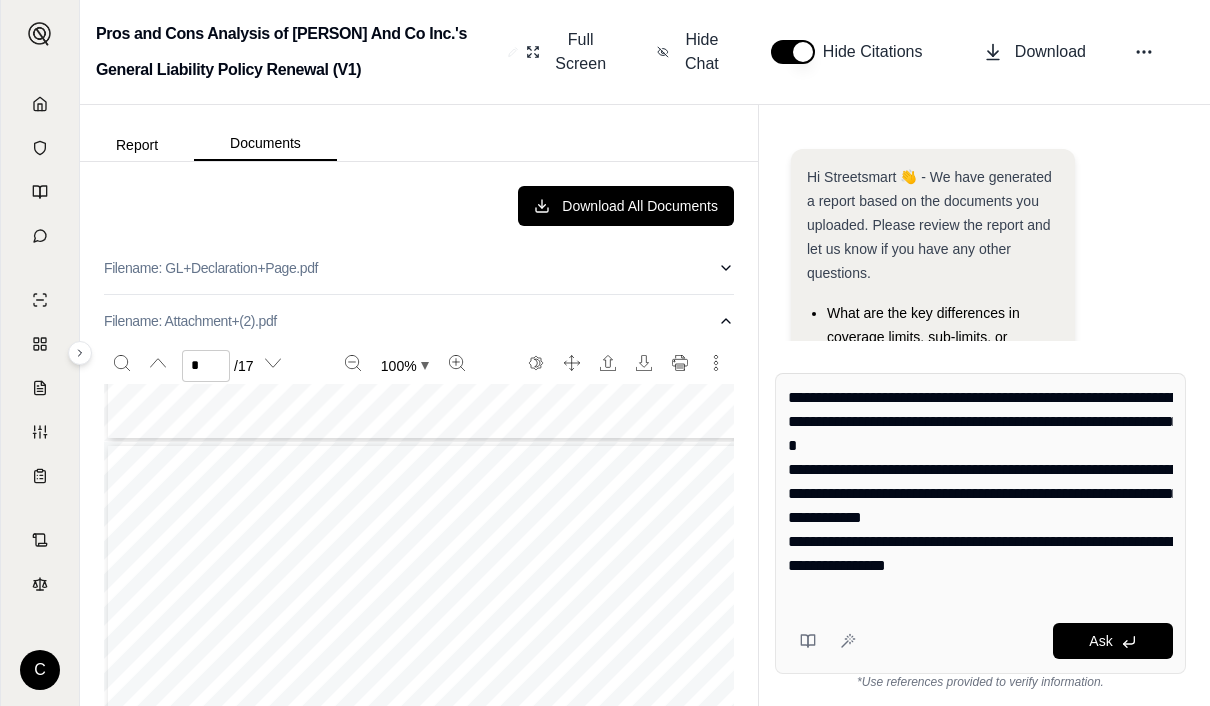 scroll, scrollTop: 182, scrollLeft: 0, axis: vertical 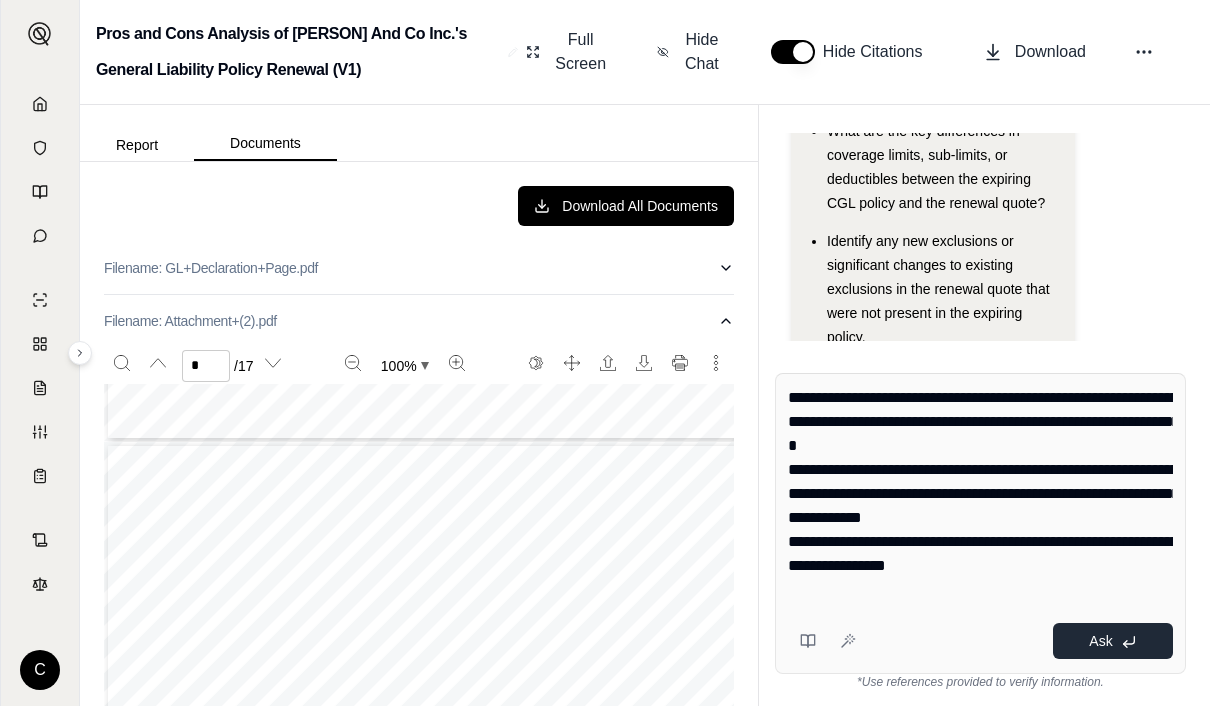 click on "Ask" at bounding box center [1113, 641] 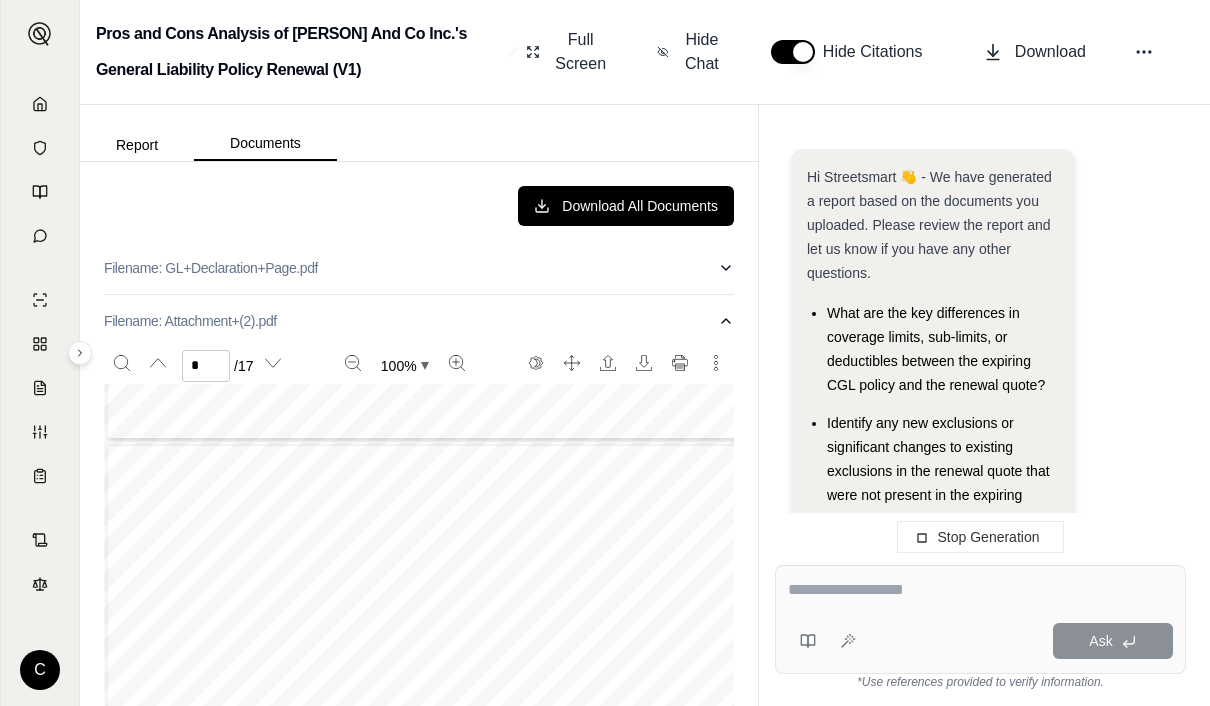 scroll, scrollTop: 0, scrollLeft: 0, axis: both 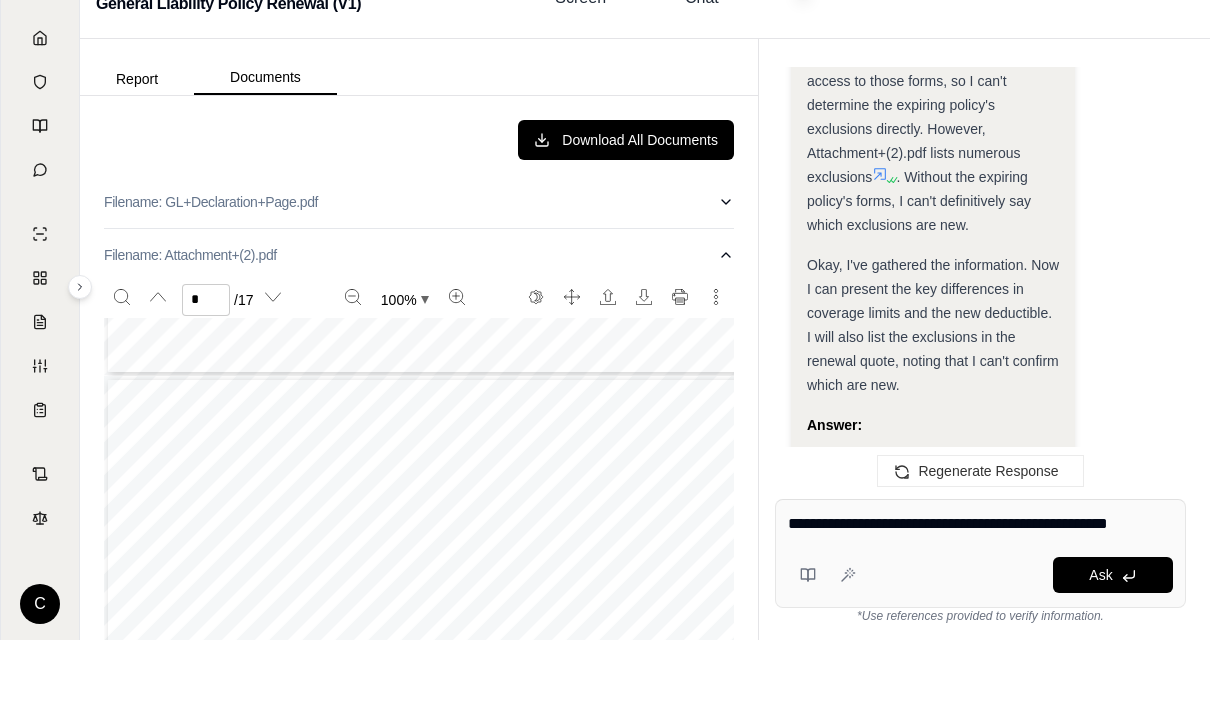 type on "**********" 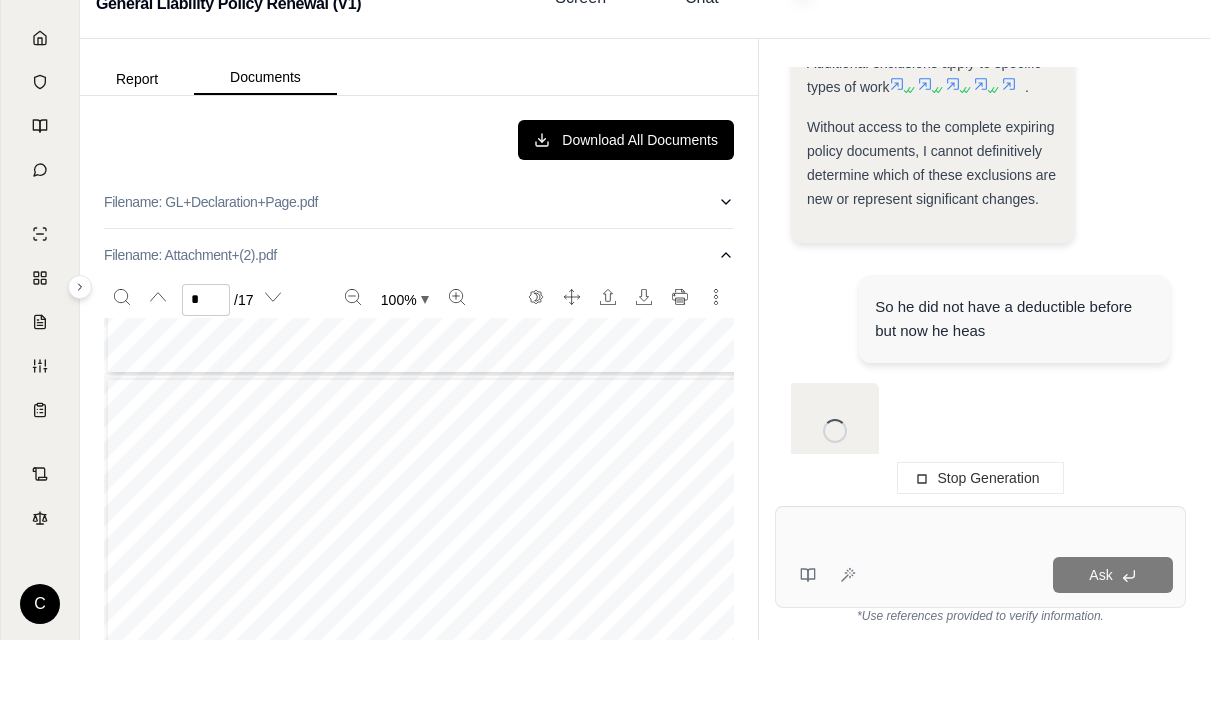 scroll, scrollTop: 4556, scrollLeft: 0, axis: vertical 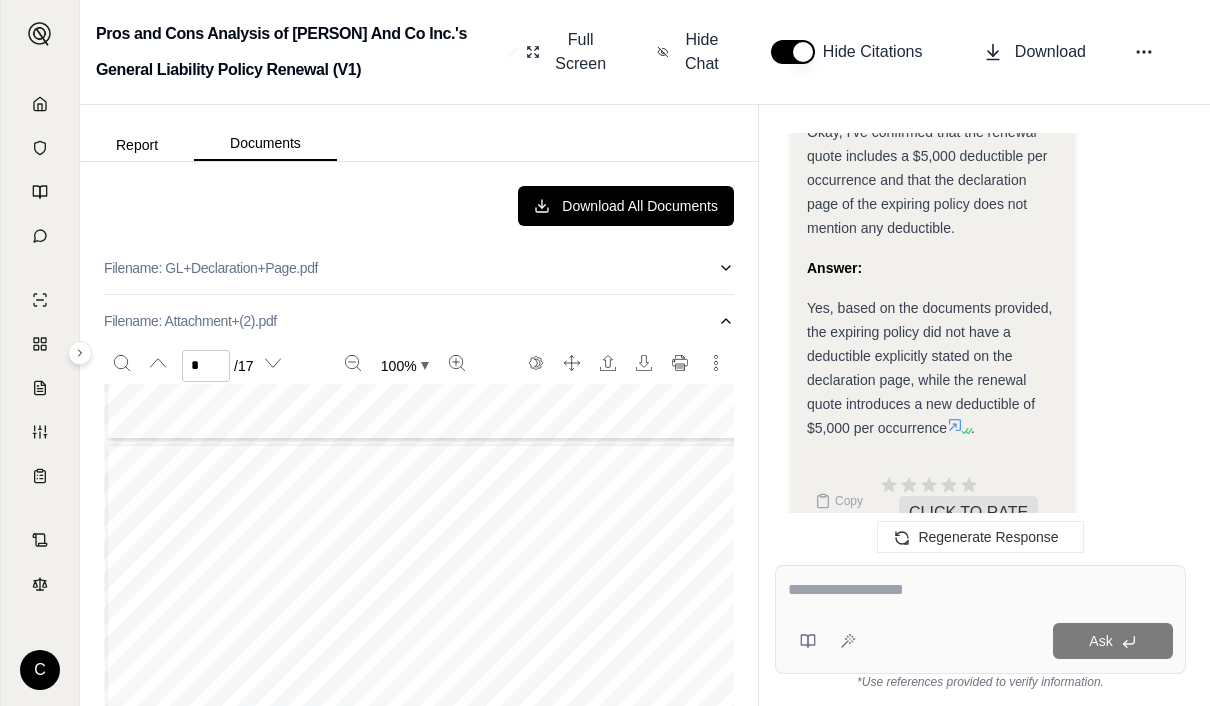drag, startPoint x: 1106, startPoint y: 623, endPoint x: 1114, endPoint y: 348, distance: 275.11633 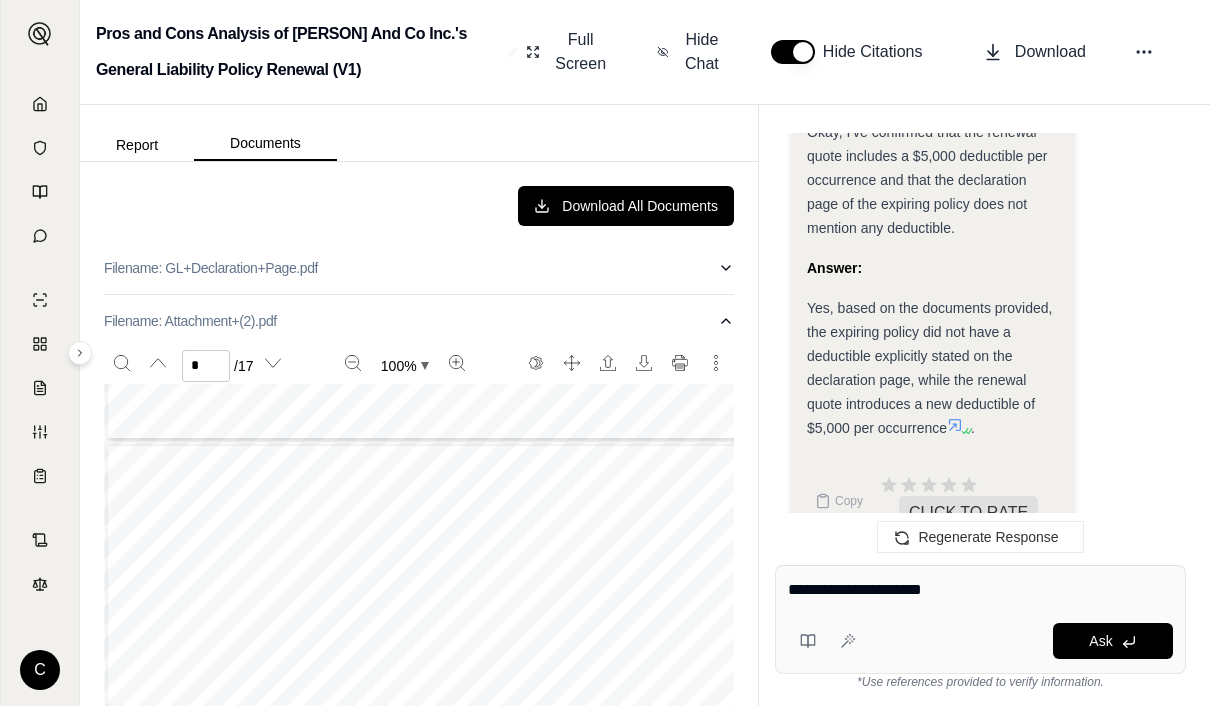 type on "**********" 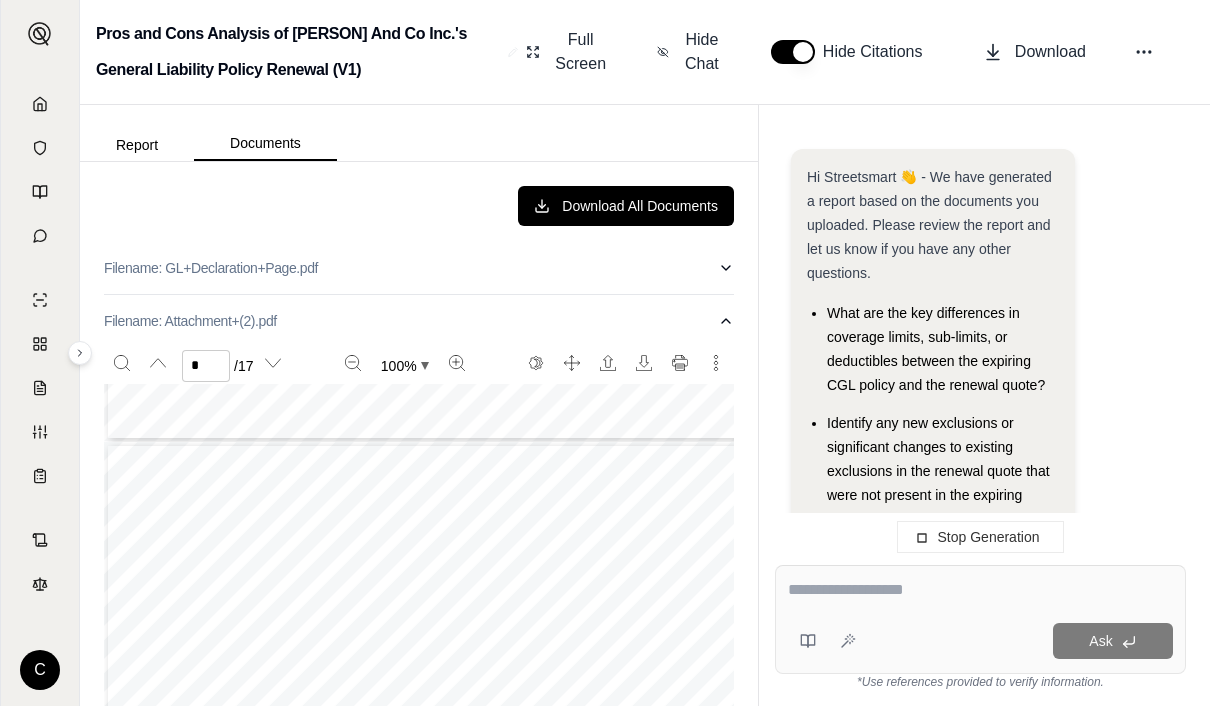 scroll, scrollTop: 0, scrollLeft: 0, axis: both 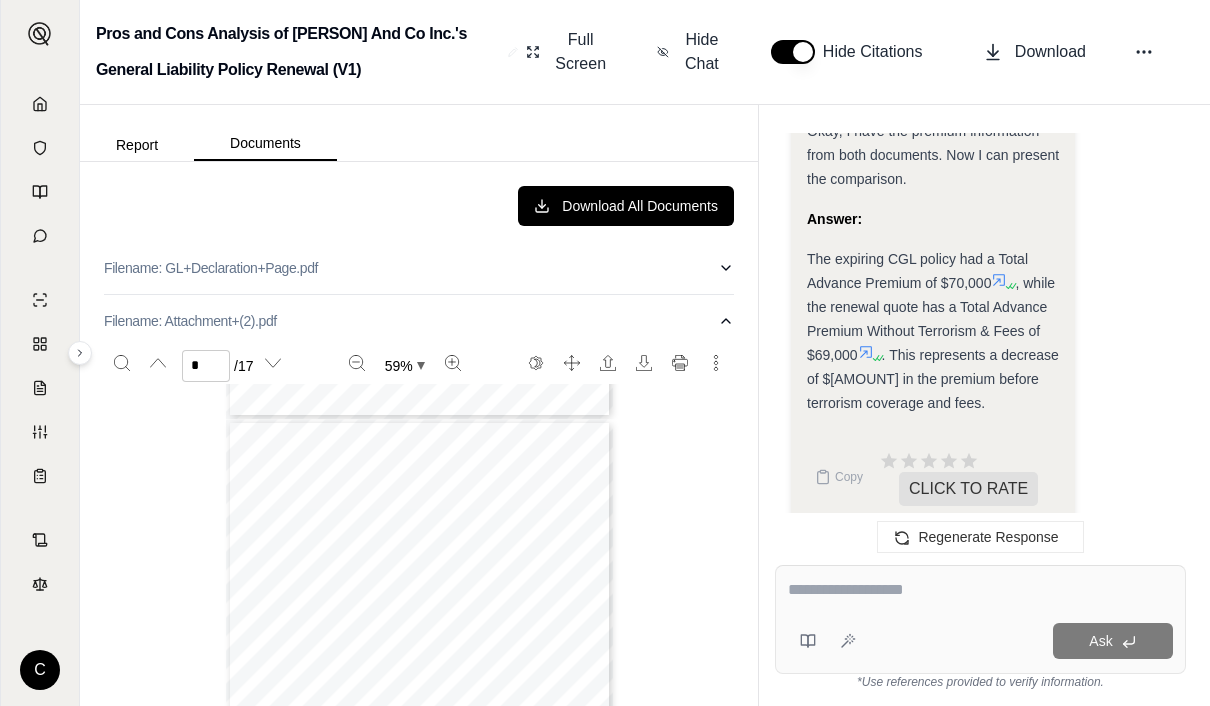 type on "*" 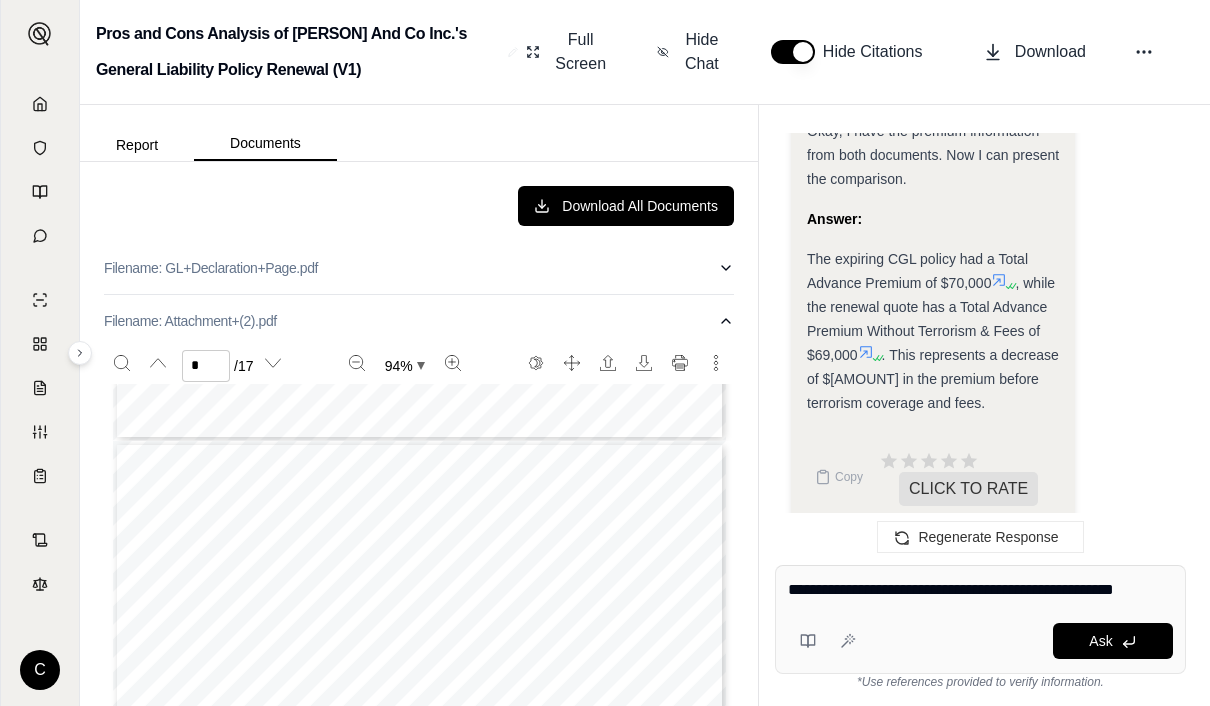 type on "**********" 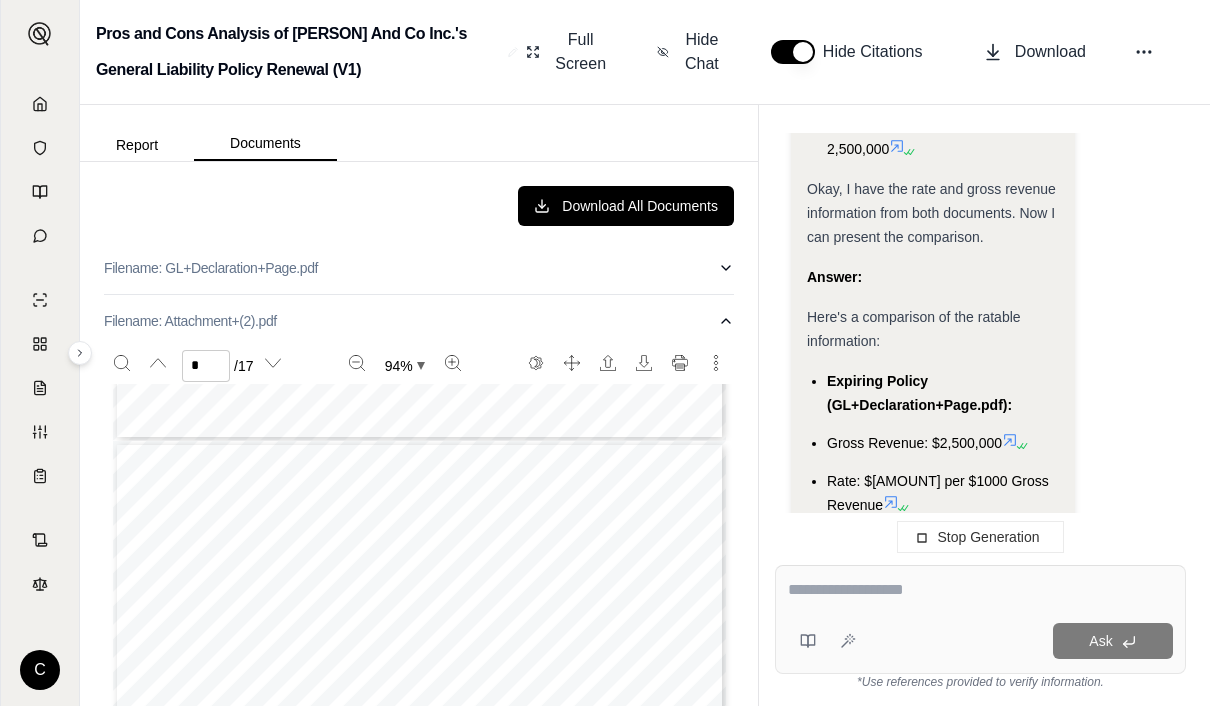 scroll, scrollTop: 7460, scrollLeft: 0, axis: vertical 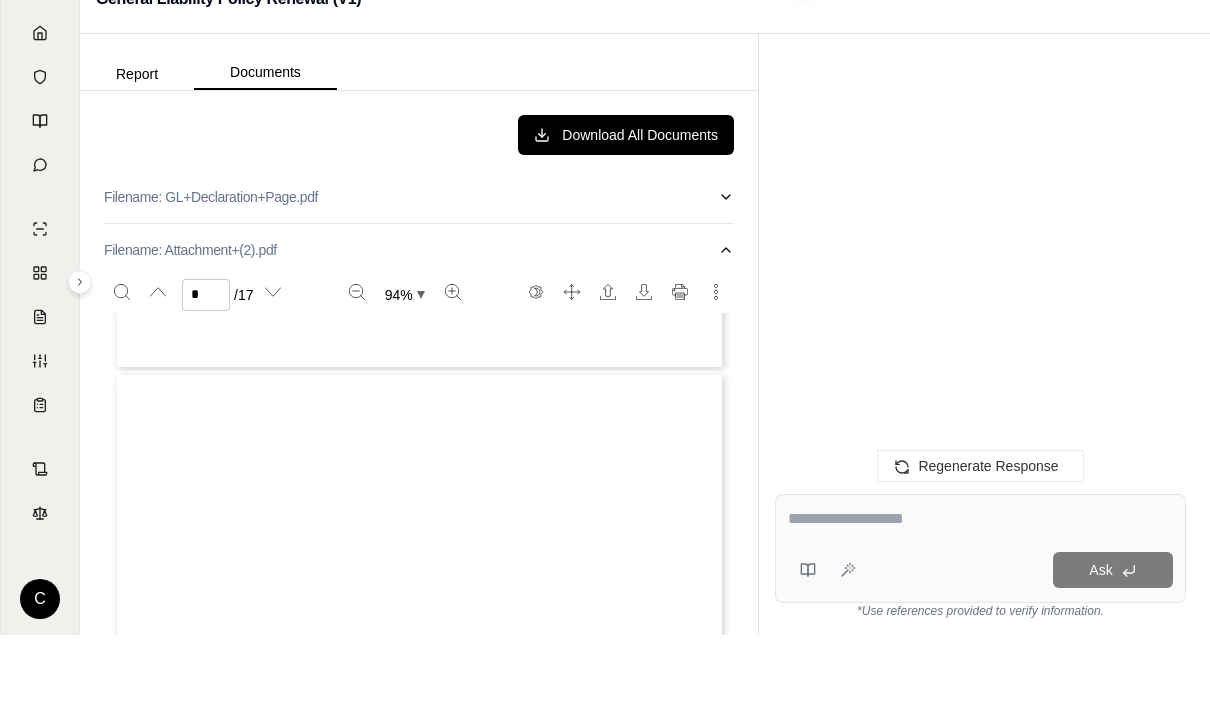 type on "*" 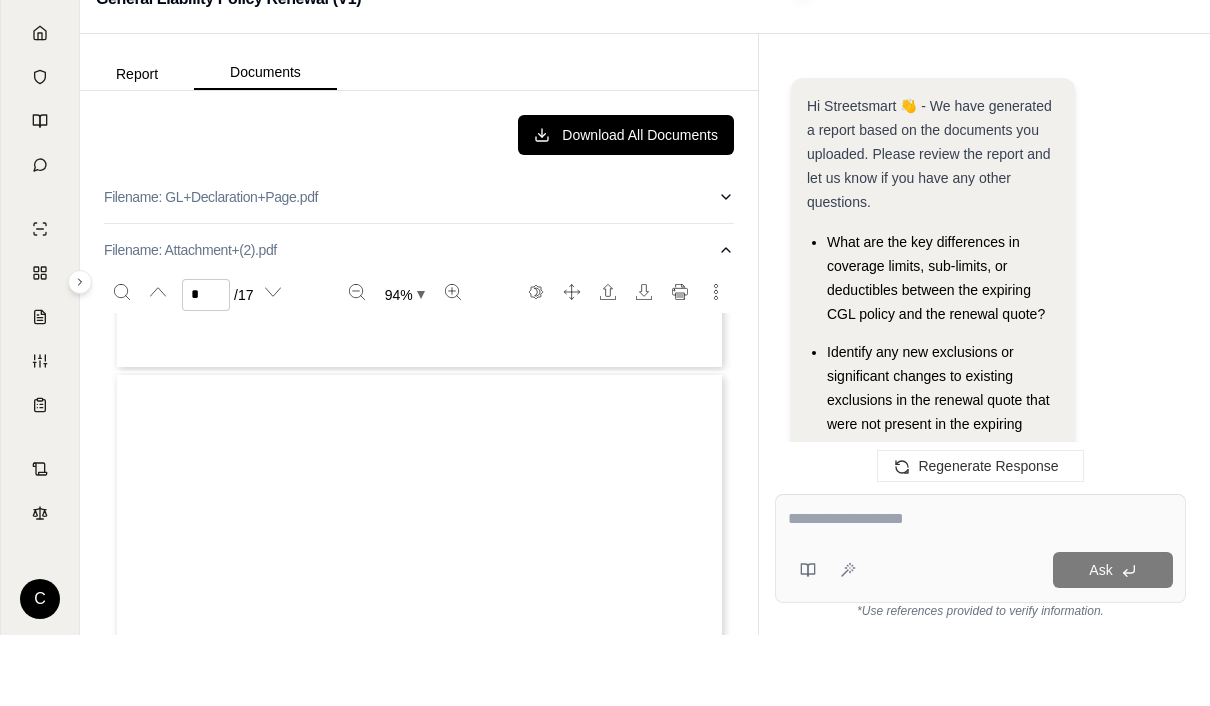 scroll, scrollTop: 0, scrollLeft: 0, axis: both 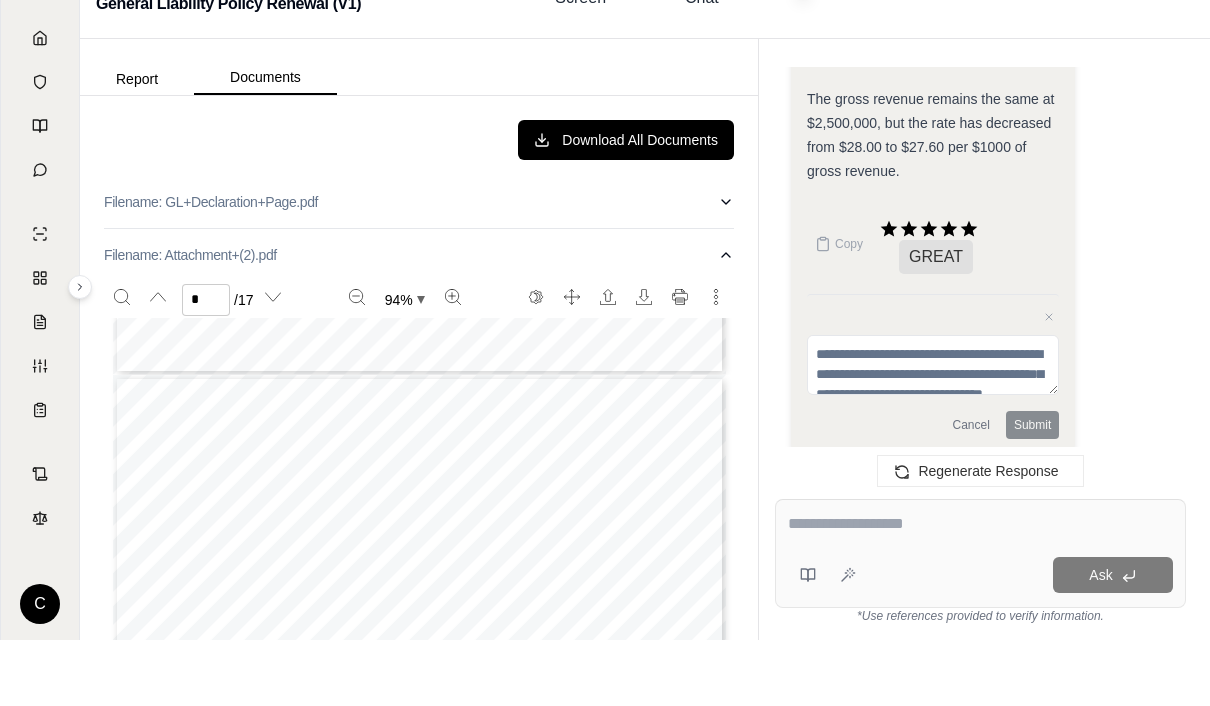 click on "Close feedback Cancel Submit" at bounding box center (933, 432) 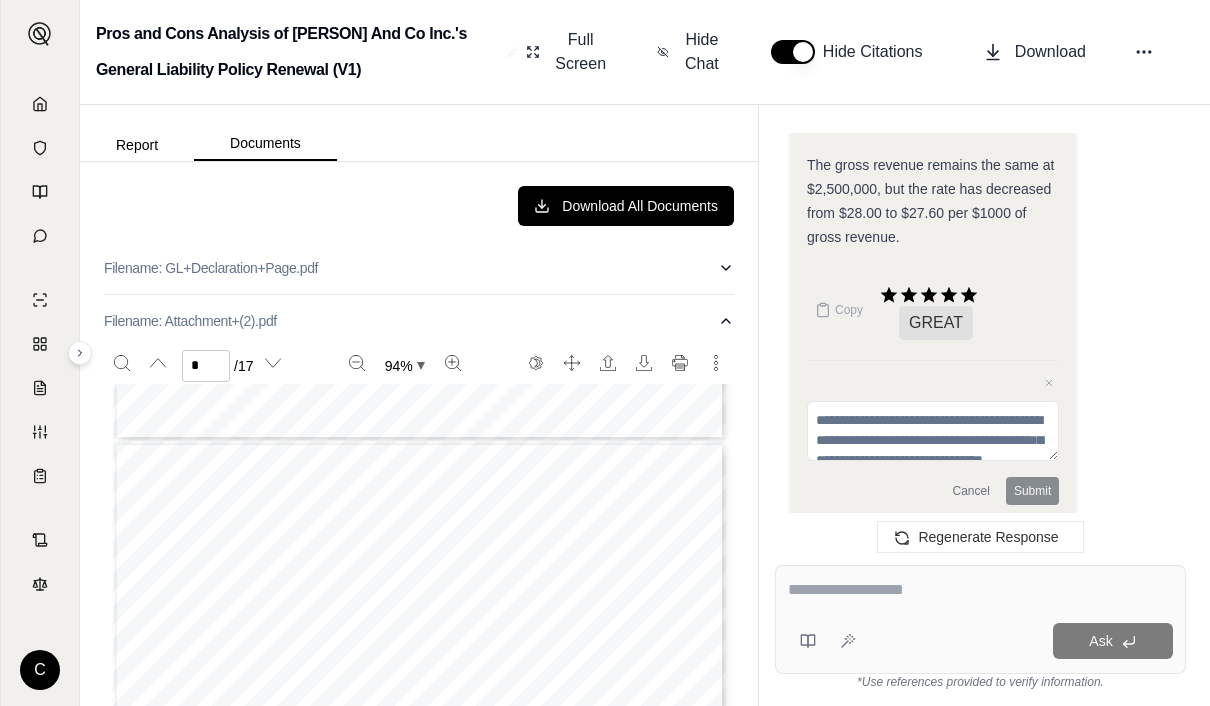click on "Cancel" at bounding box center [971, 491] 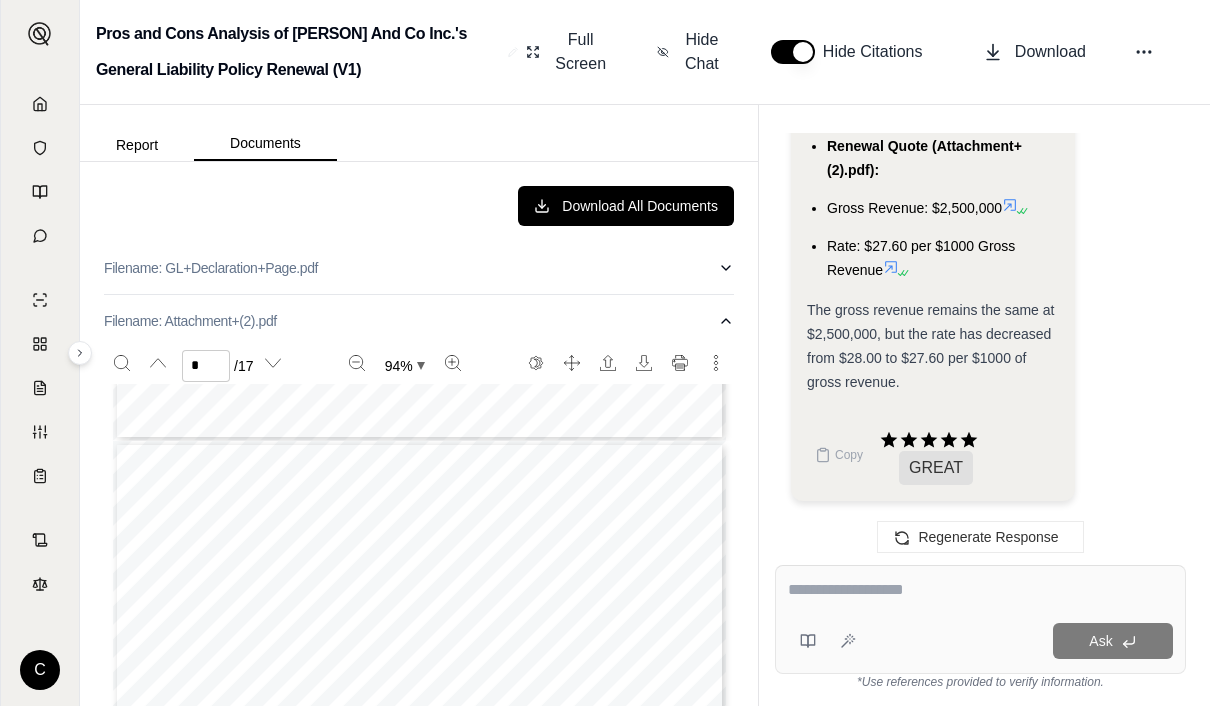 scroll, scrollTop: 7937, scrollLeft: 0, axis: vertical 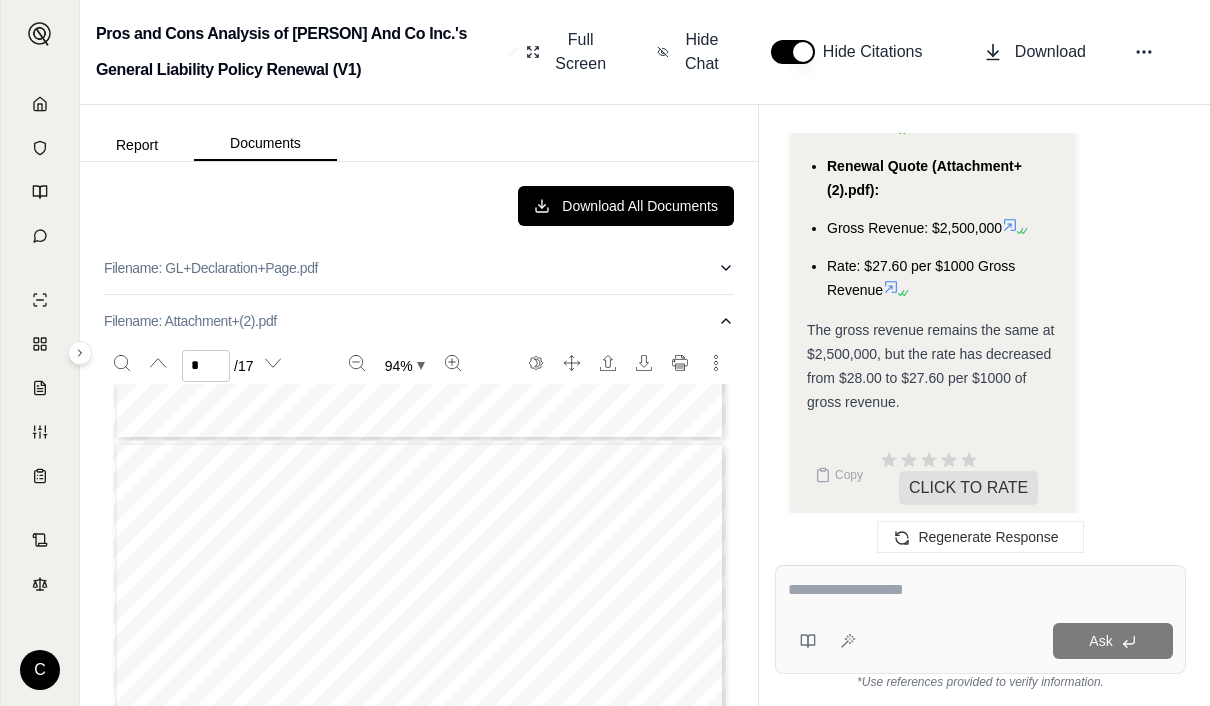 click at bounding box center (980, 590) 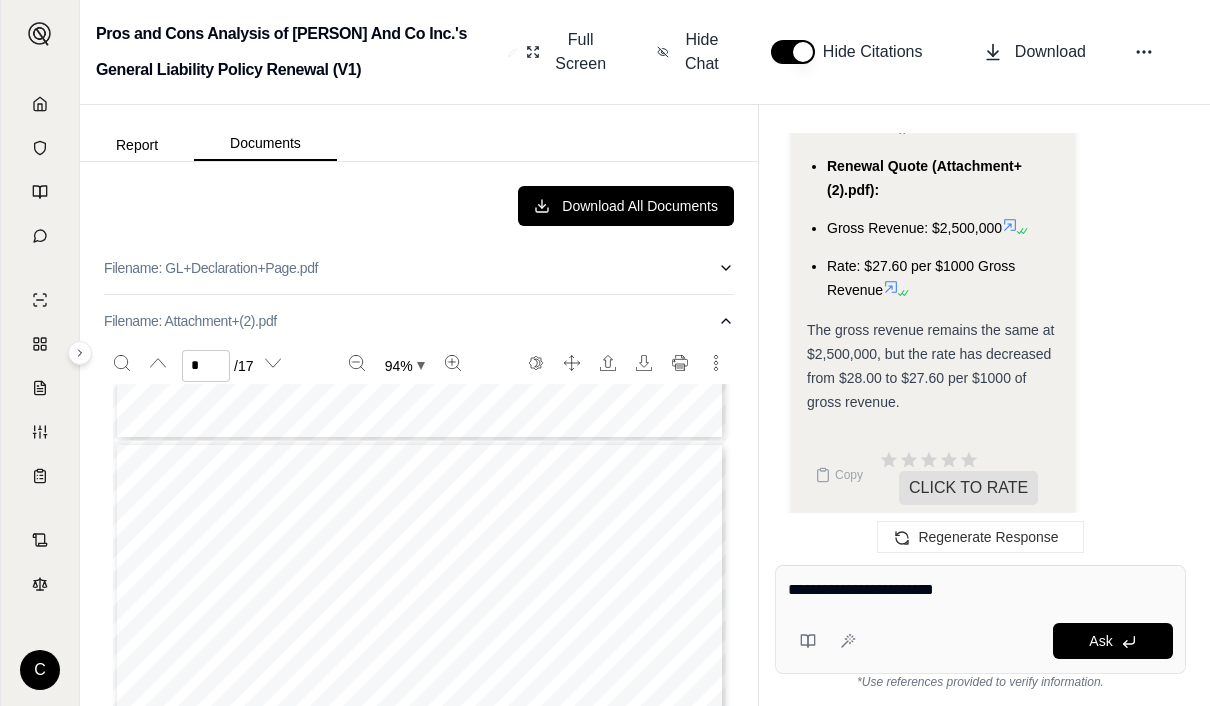 type on "**********" 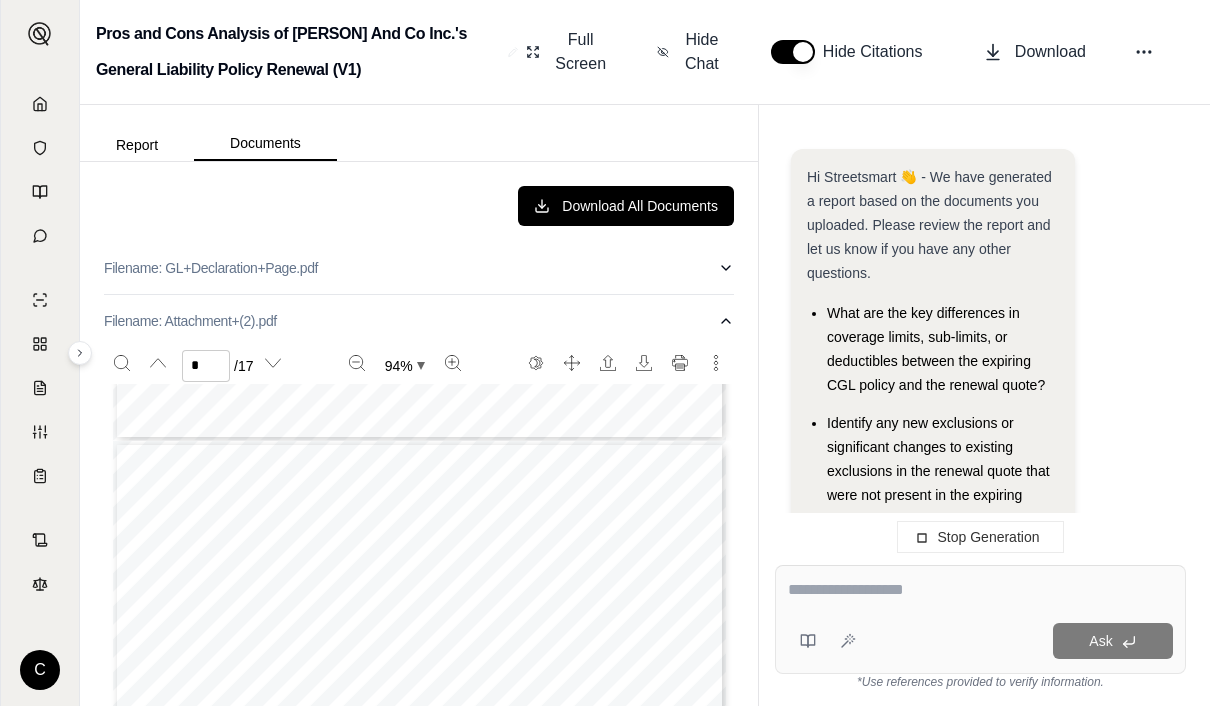 scroll, scrollTop: 0, scrollLeft: 0, axis: both 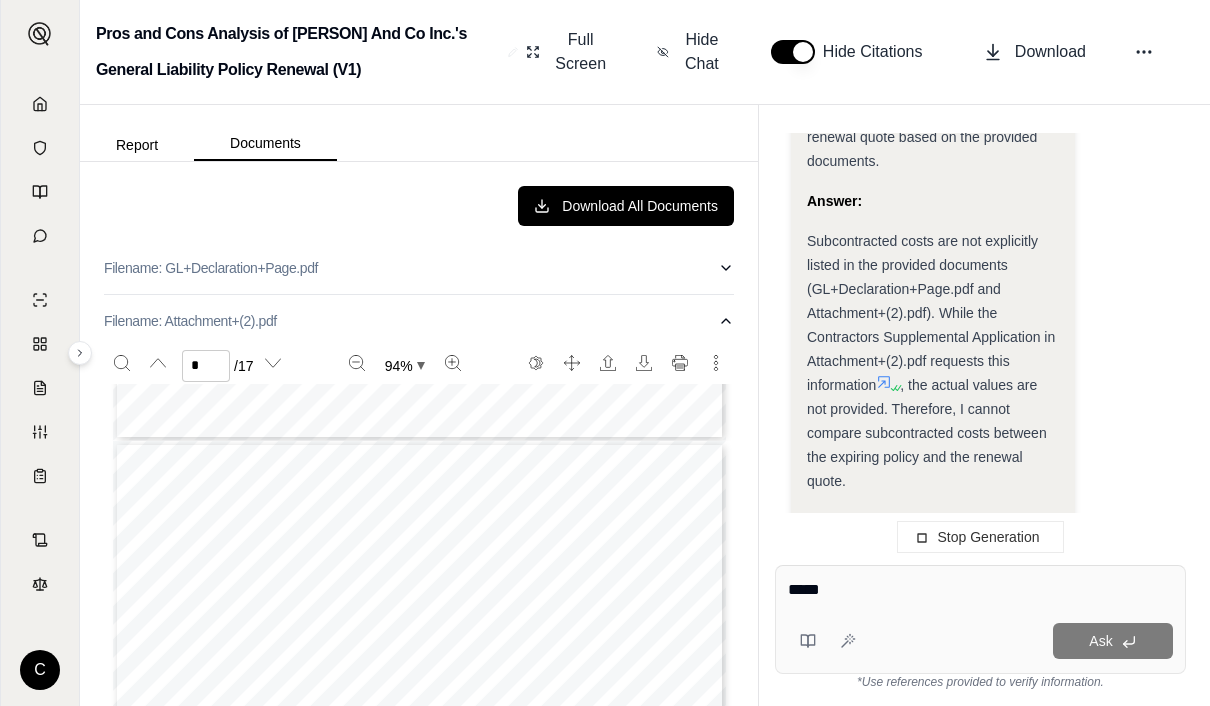 type on "******" 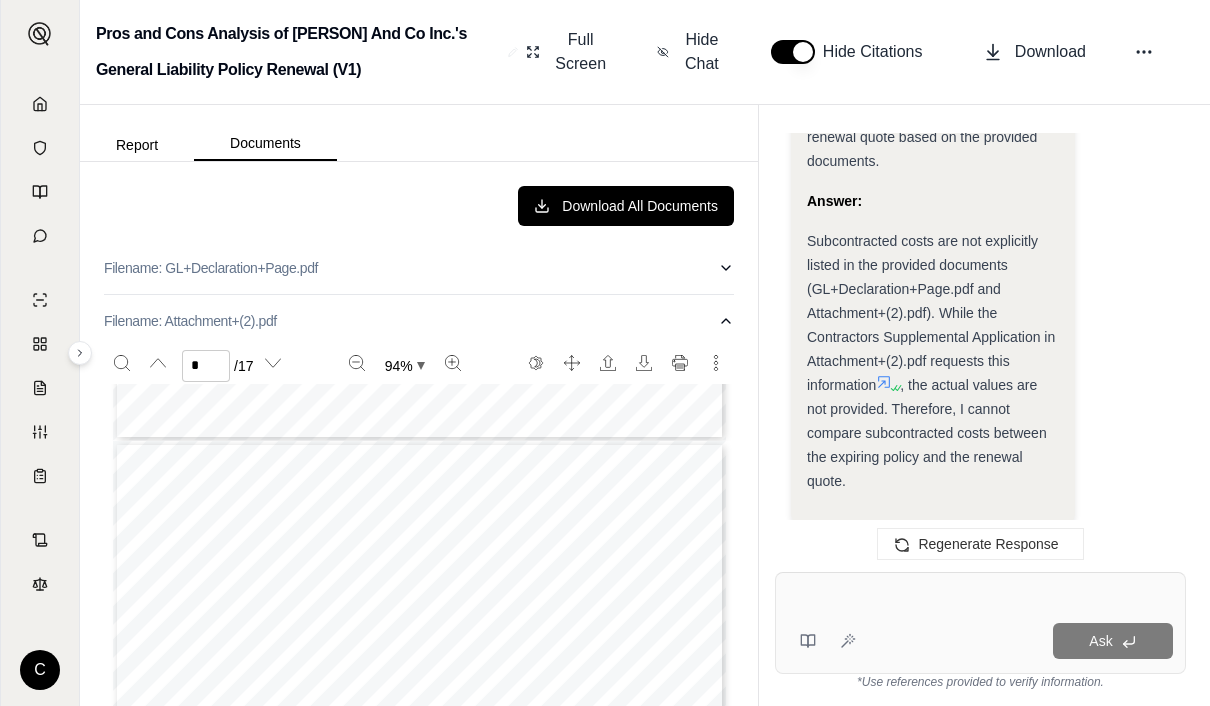 scroll, scrollTop: 8830, scrollLeft: 0, axis: vertical 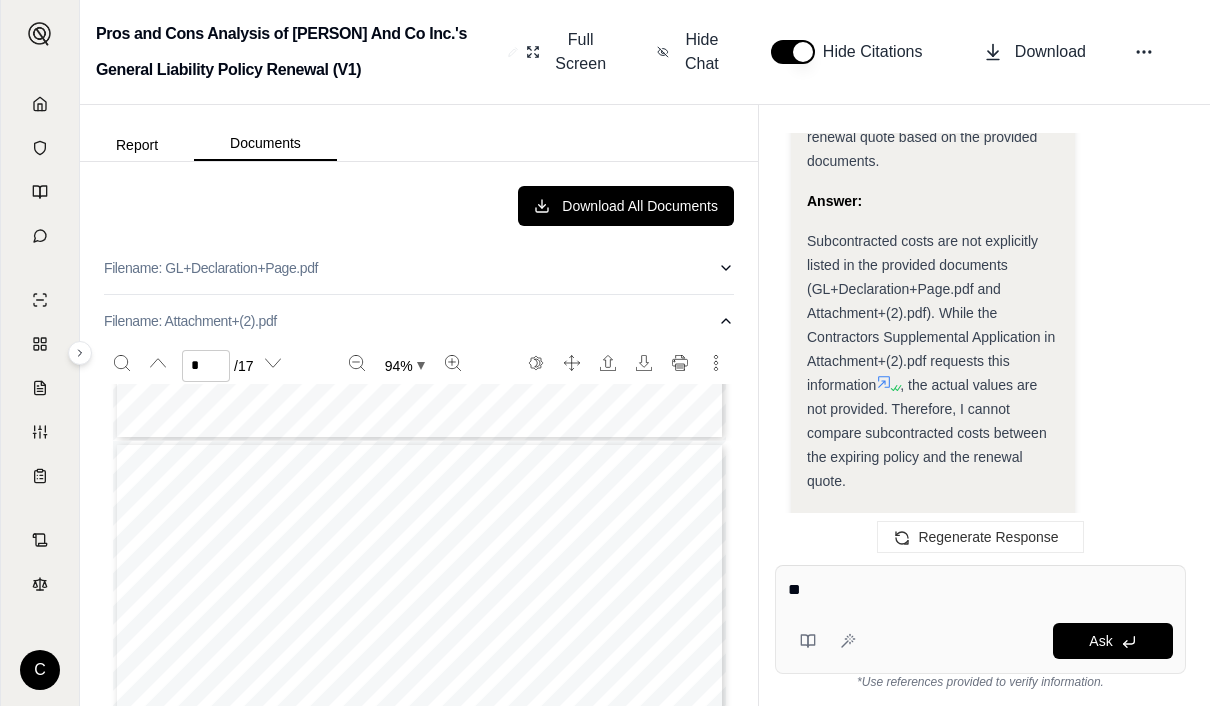 type on "***" 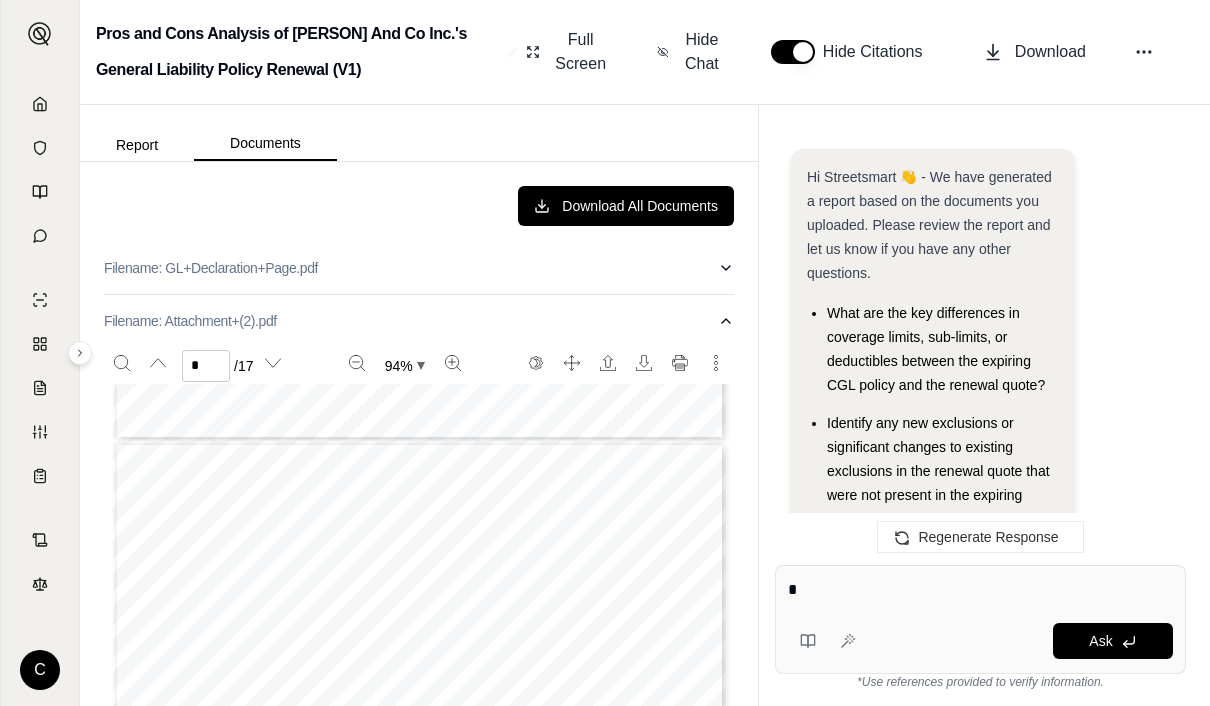 scroll, scrollTop: 9209, scrollLeft: 0, axis: vertical 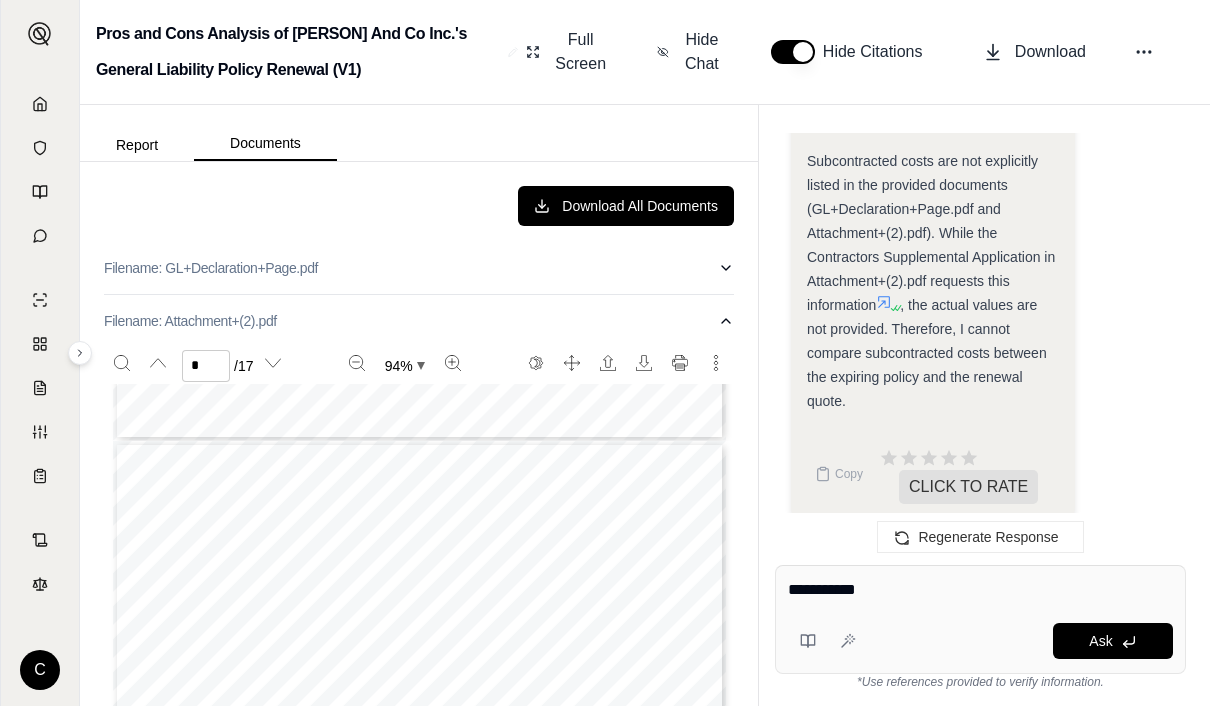type on "**********" 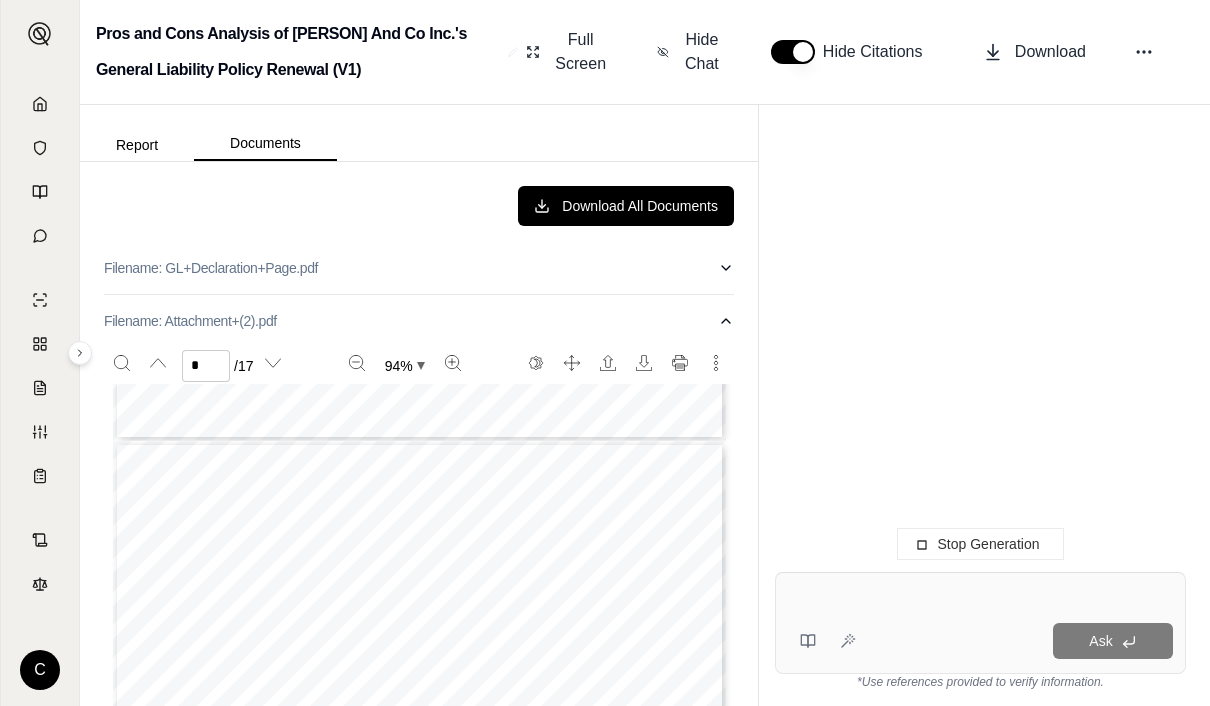 scroll, scrollTop: 9046, scrollLeft: 0, axis: vertical 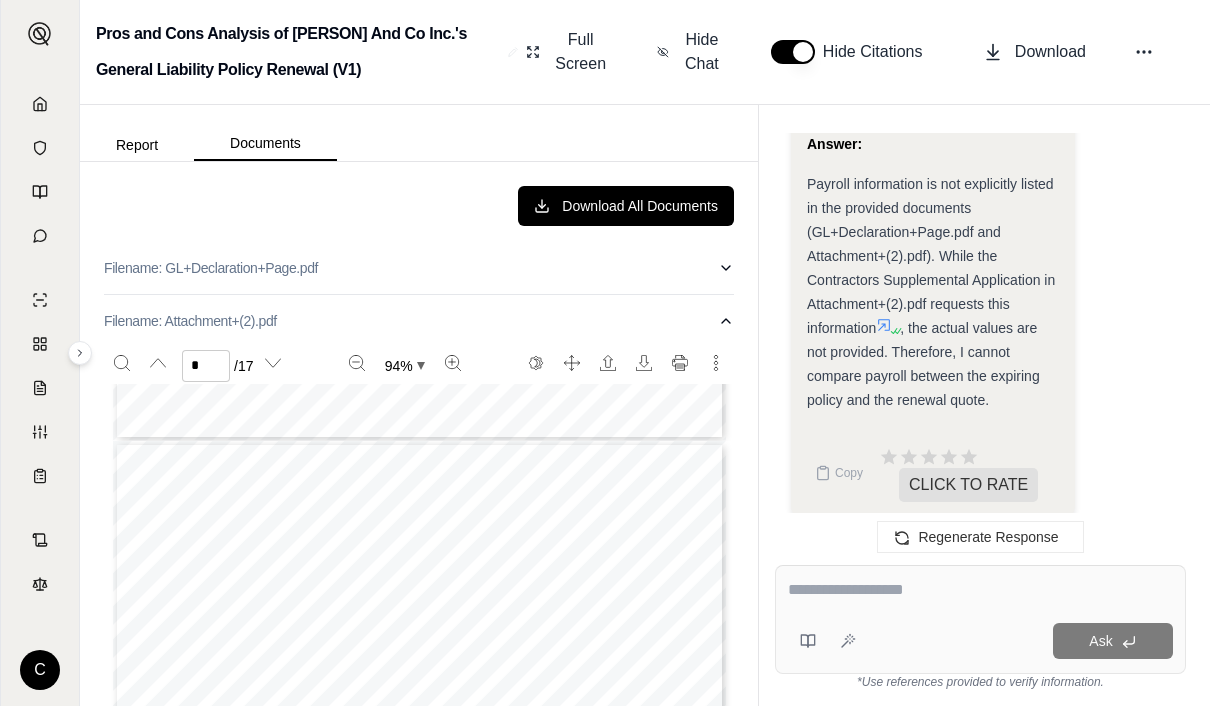 type on "*" 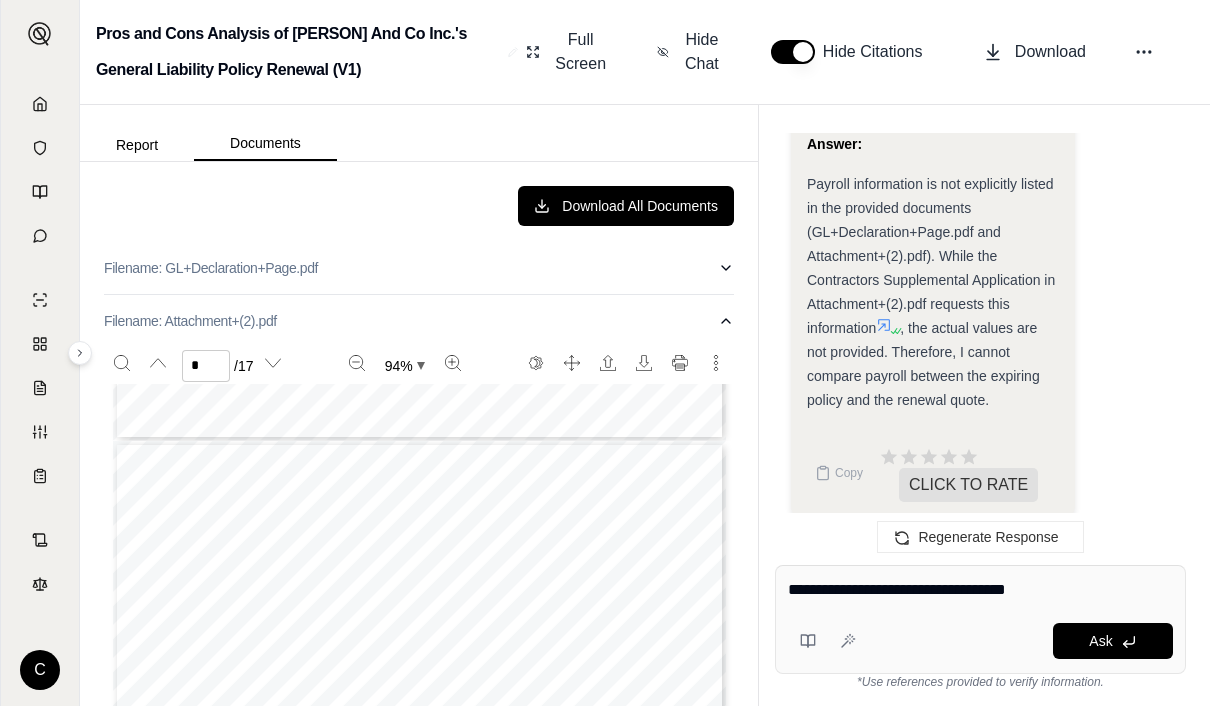 type on "**********" 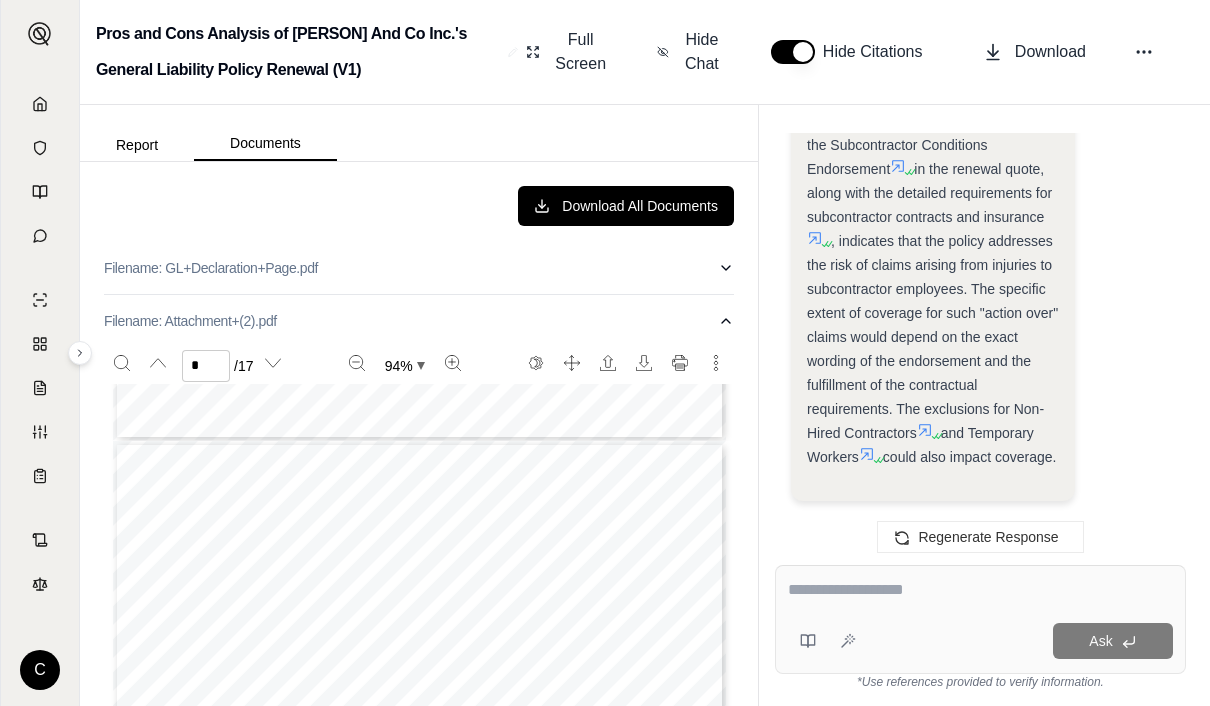 scroll, scrollTop: 12522, scrollLeft: 0, axis: vertical 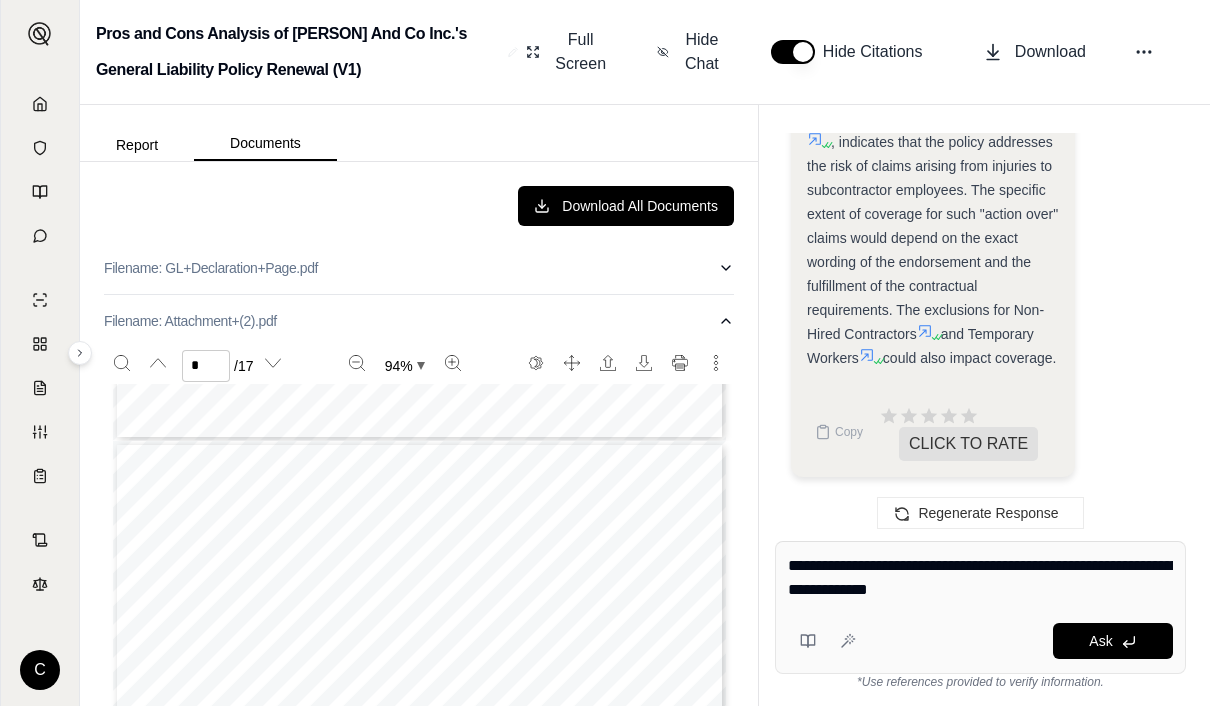 type on "**********" 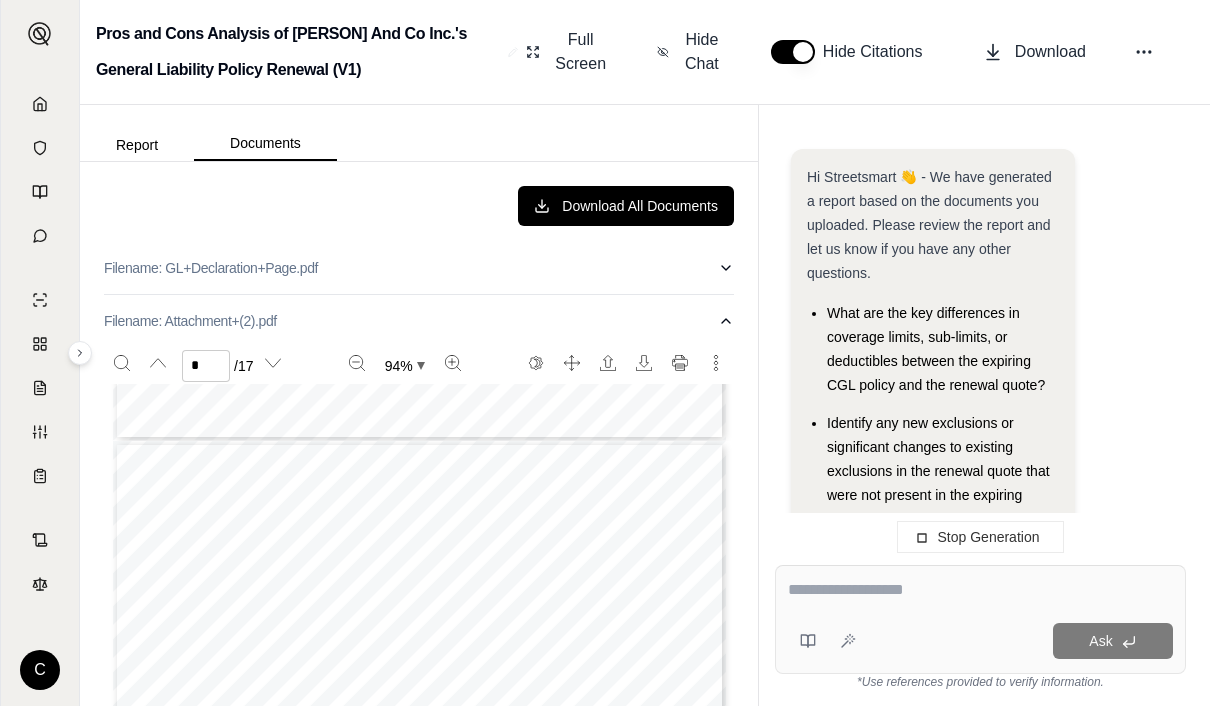 scroll, scrollTop: 0, scrollLeft: 0, axis: both 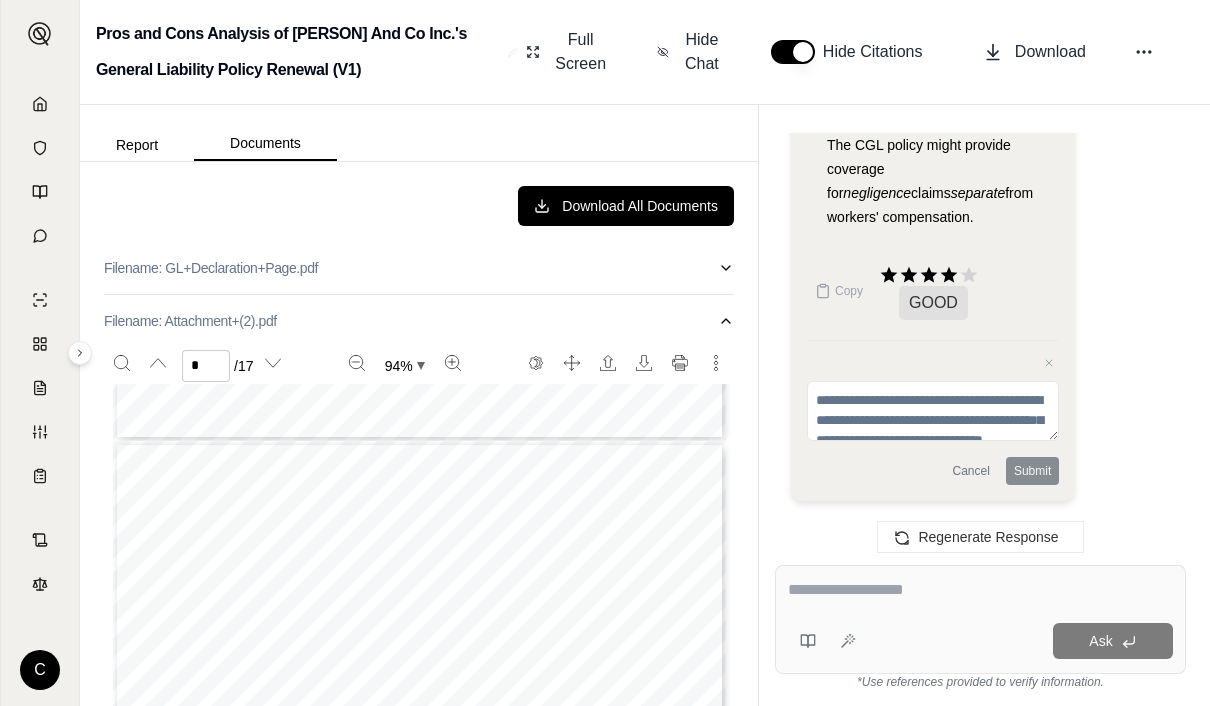 click on "Cancel" at bounding box center (971, 471) 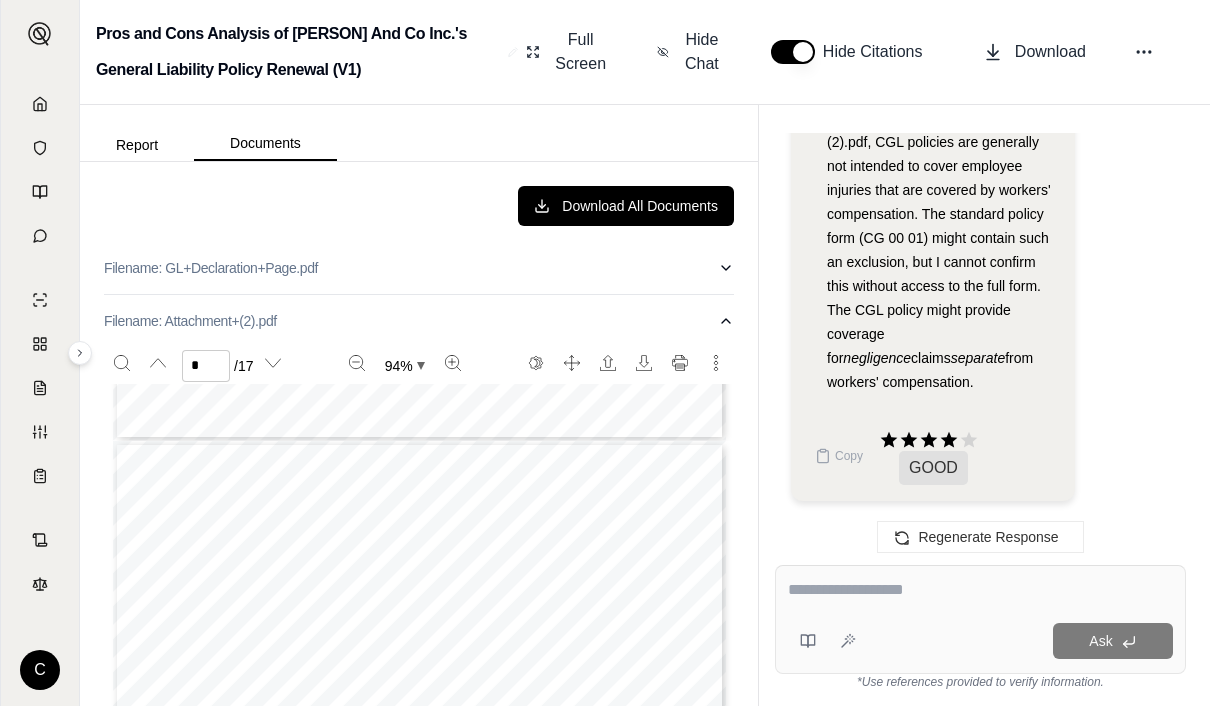 scroll, scrollTop: 15920, scrollLeft: 0, axis: vertical 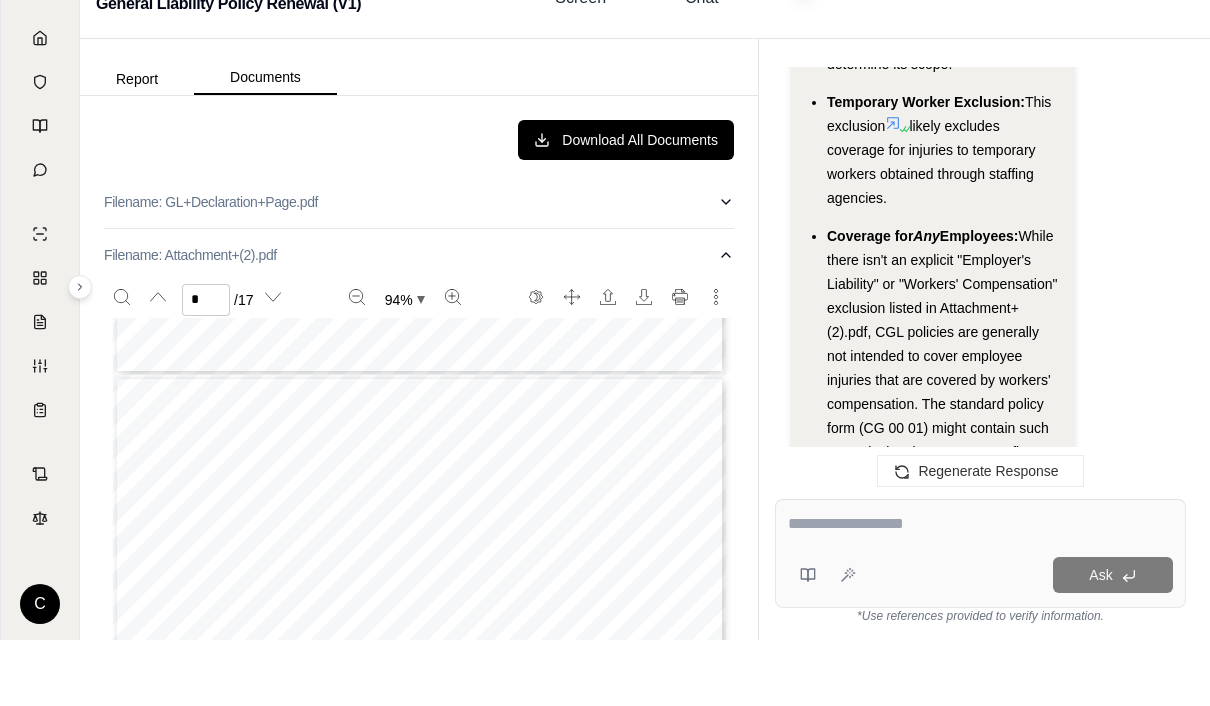 click at bounding box center [980, 590] 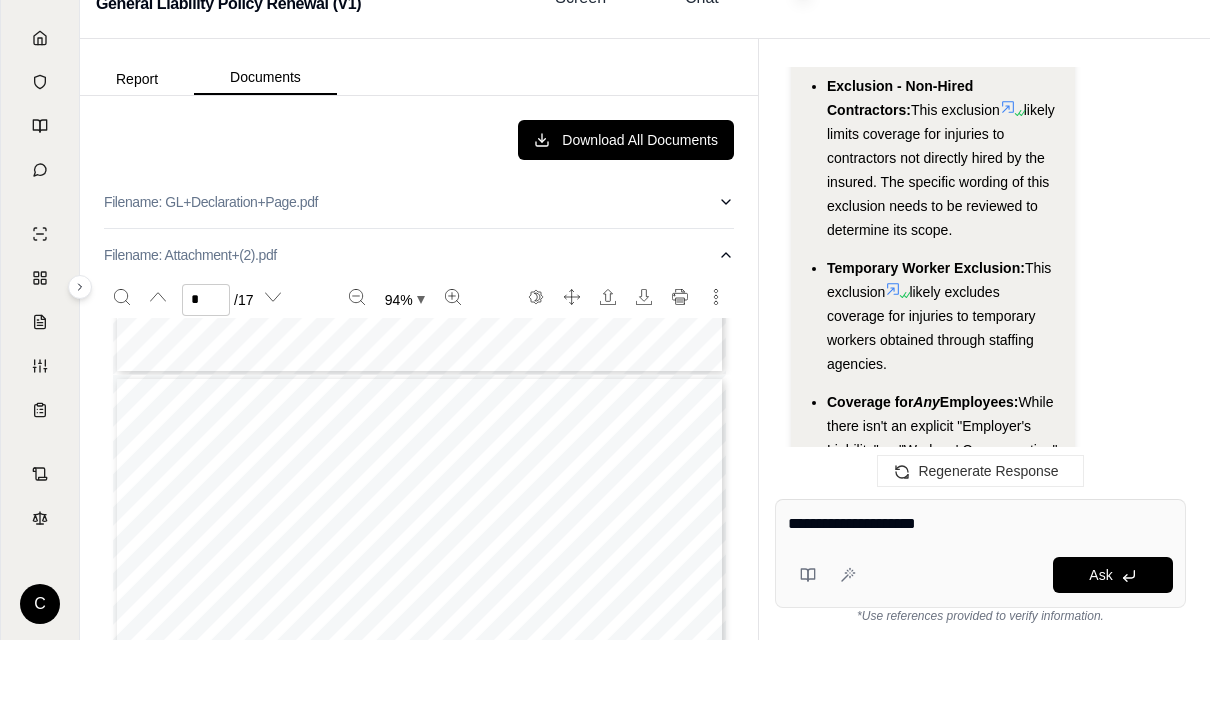 scroll, scrollTop: 15492, scrollLeft: 0, axis: vertical 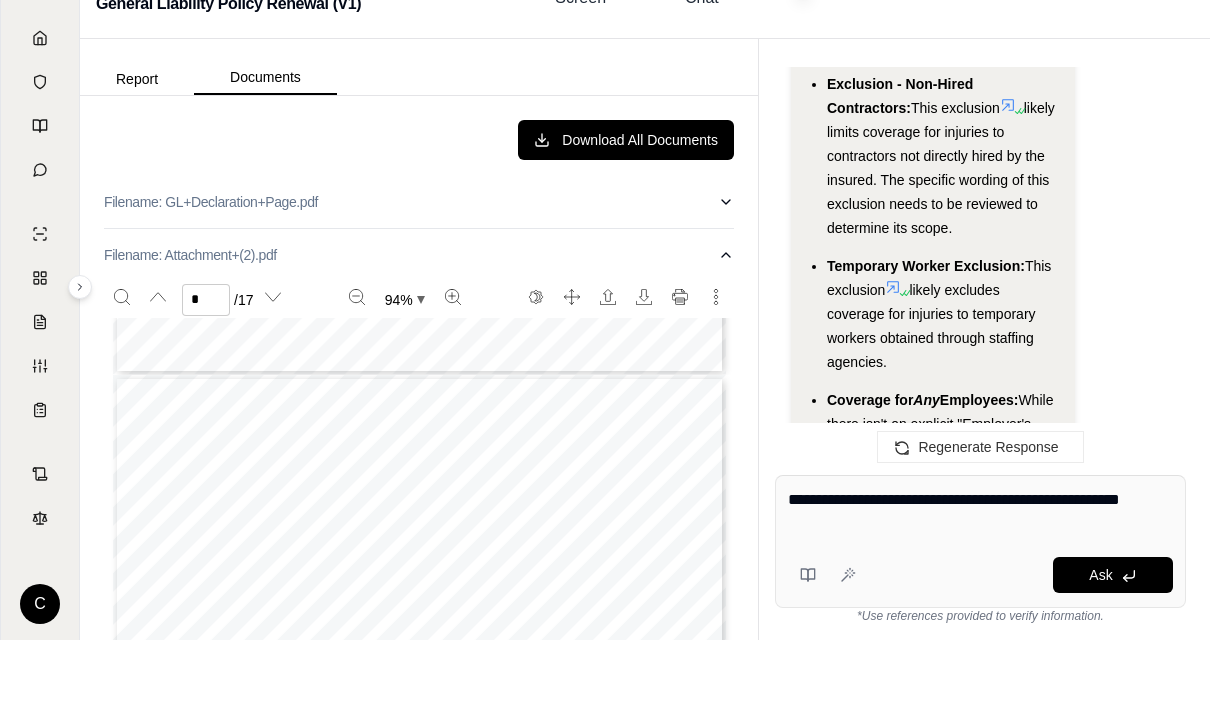 type on "**********" 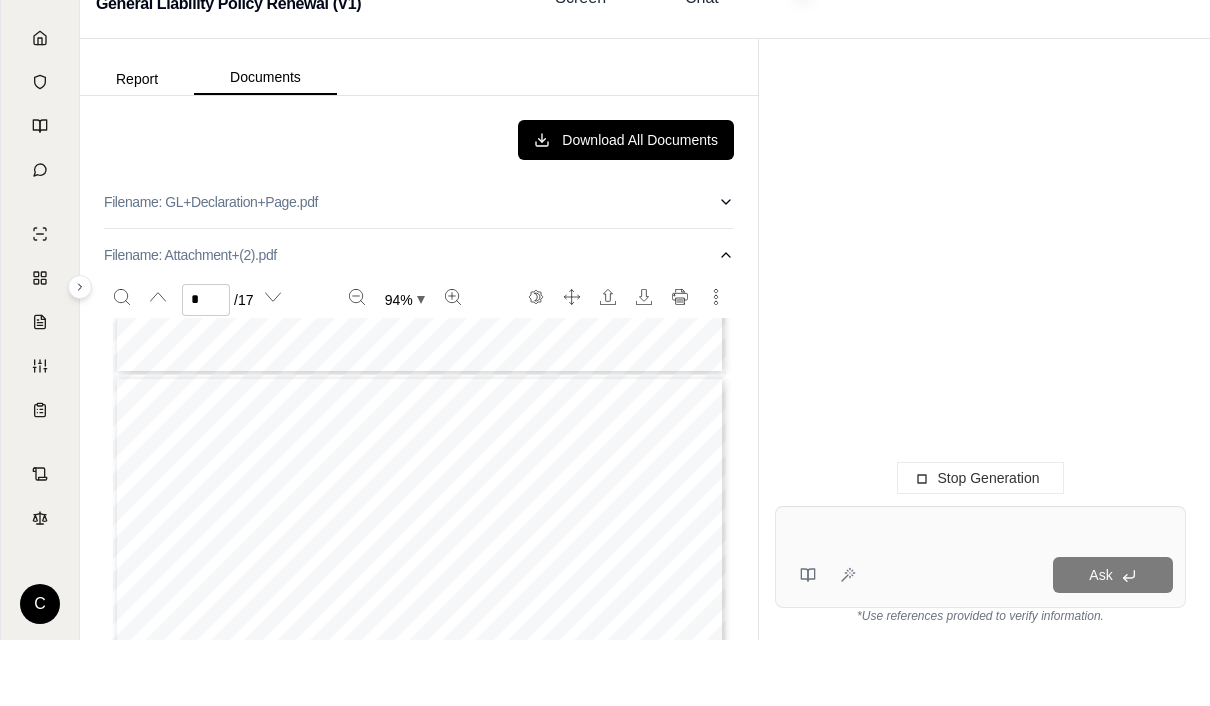 scroll, scrollTop: 15554, scrollLeft: 0, axis: vertical 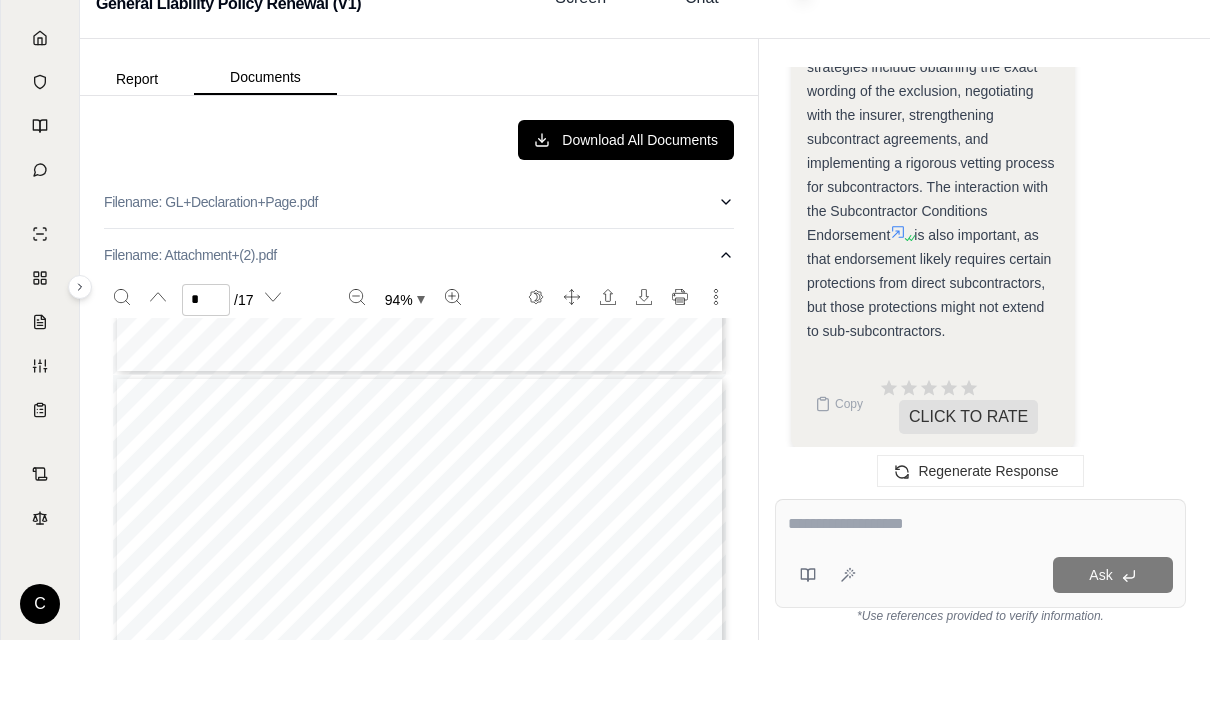 type on "*" 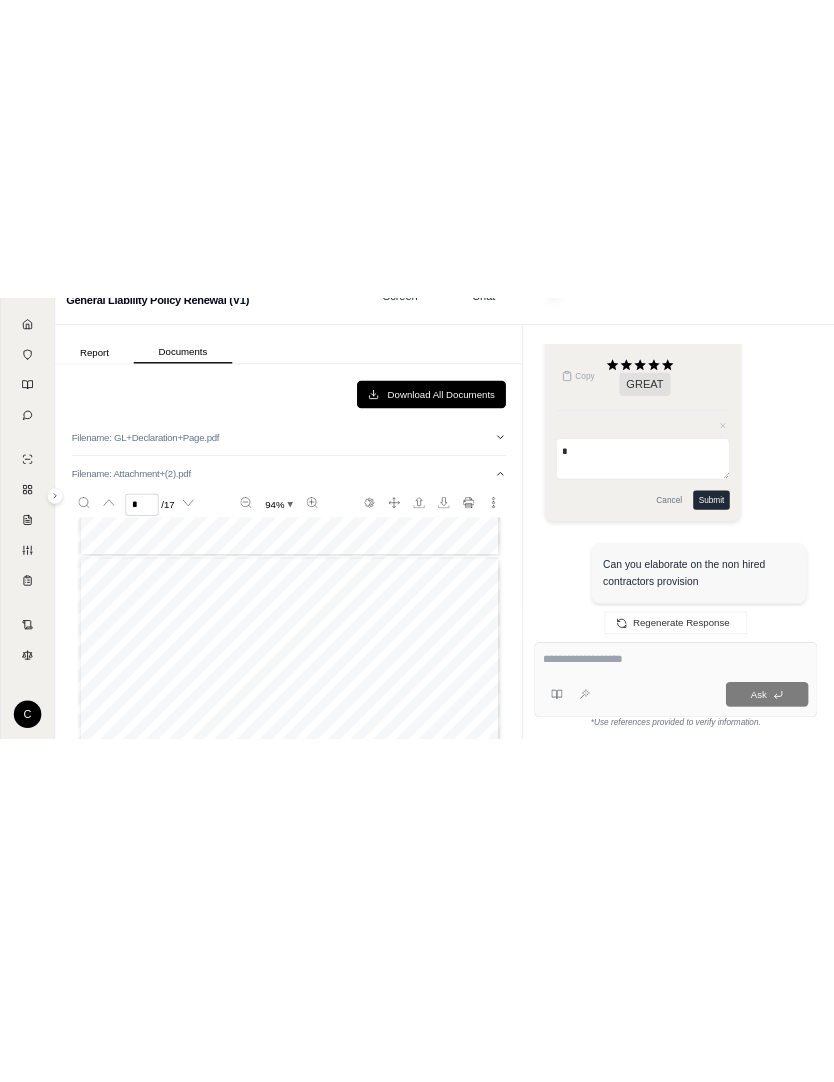 scroll, scrollTop: 0, scrollLeft: 0, axis: both 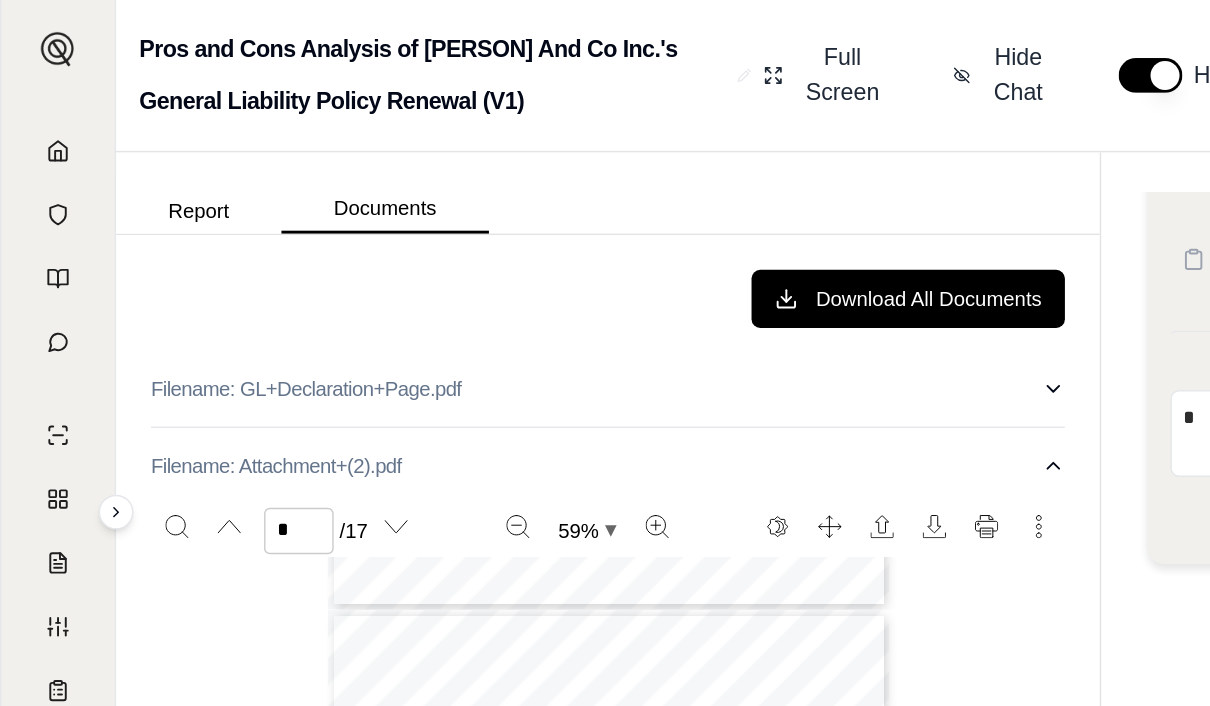 type on "*" 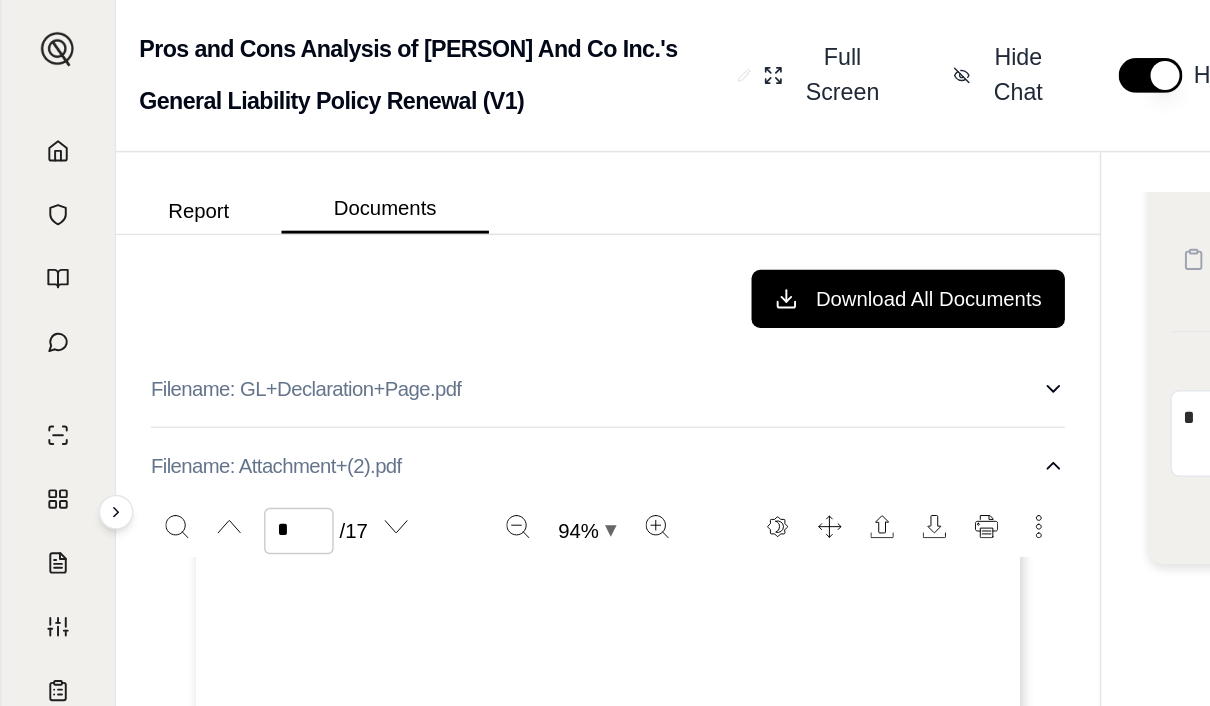 scroll, scrollTop: 2176, scrollLeft: 0, axis: vertical 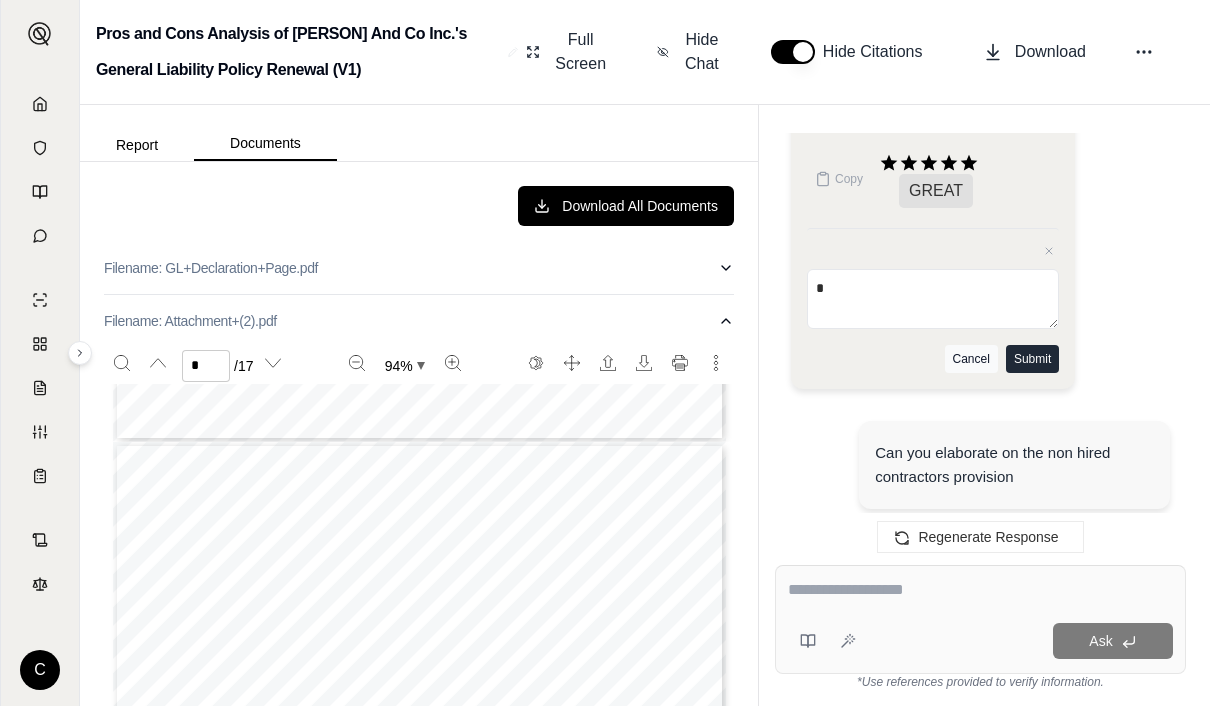 click on "Cancel" at bounding box center [971, 359] 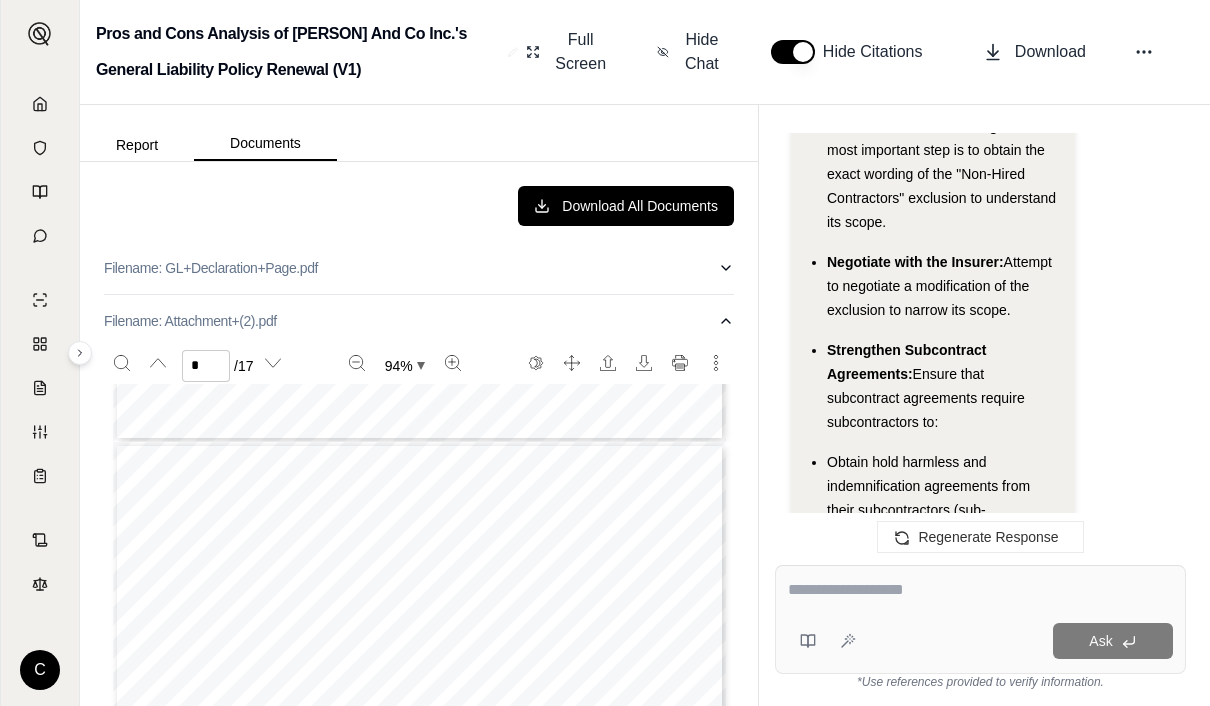 scroll, scrollTop: 19379, scrollLeft: 0, axis: vertical 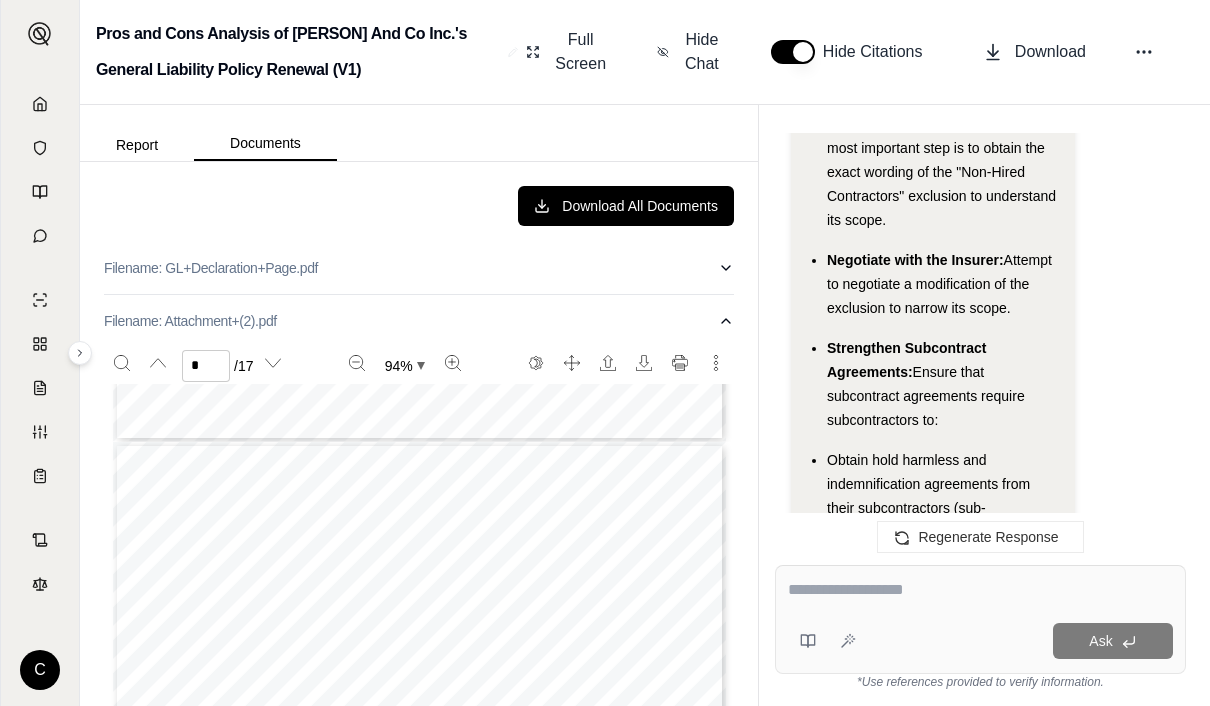 click at bounding box center [980, 590] 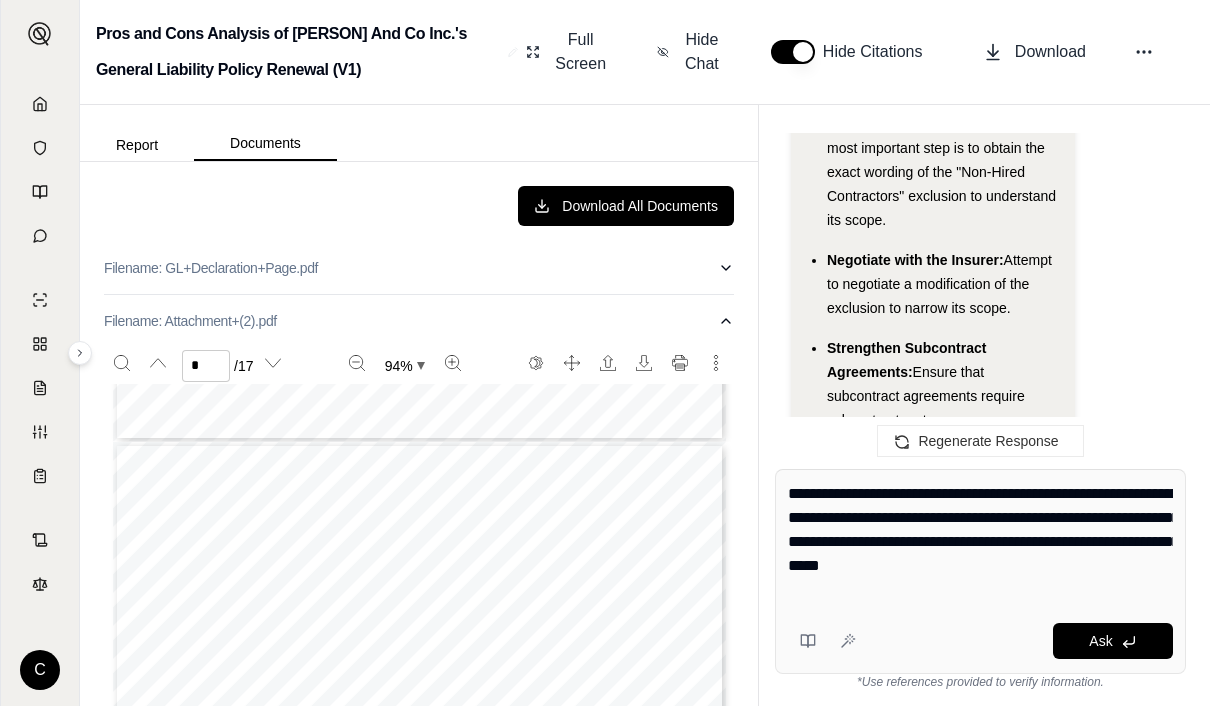 type on "**********" 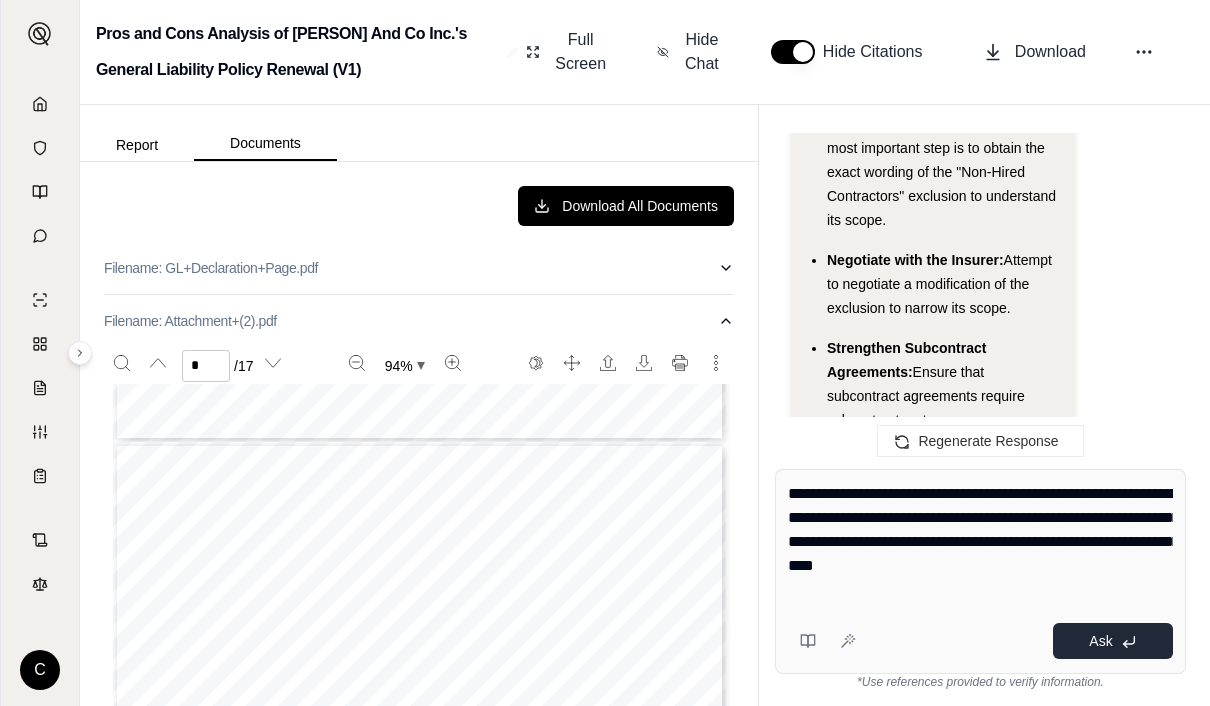 click on "Ask" at bounding box center [1113, 641] 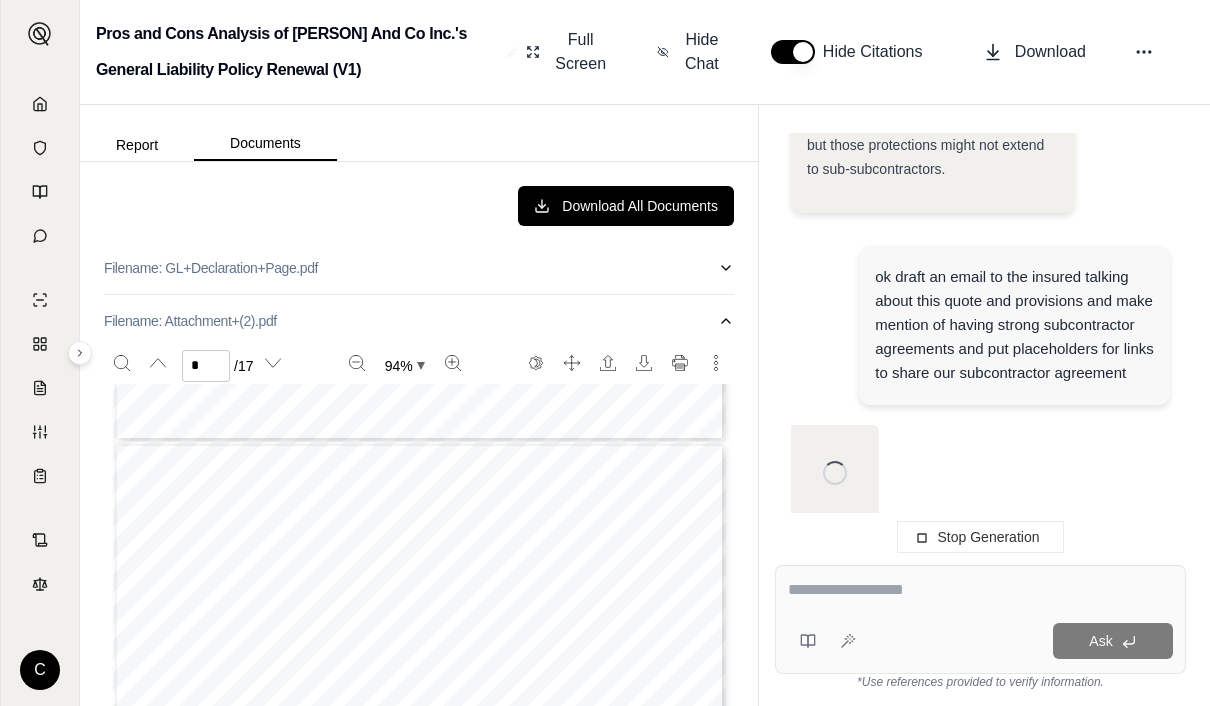 scroll, scrollTop: 20036, scrollLeft: 0, axis: vertical 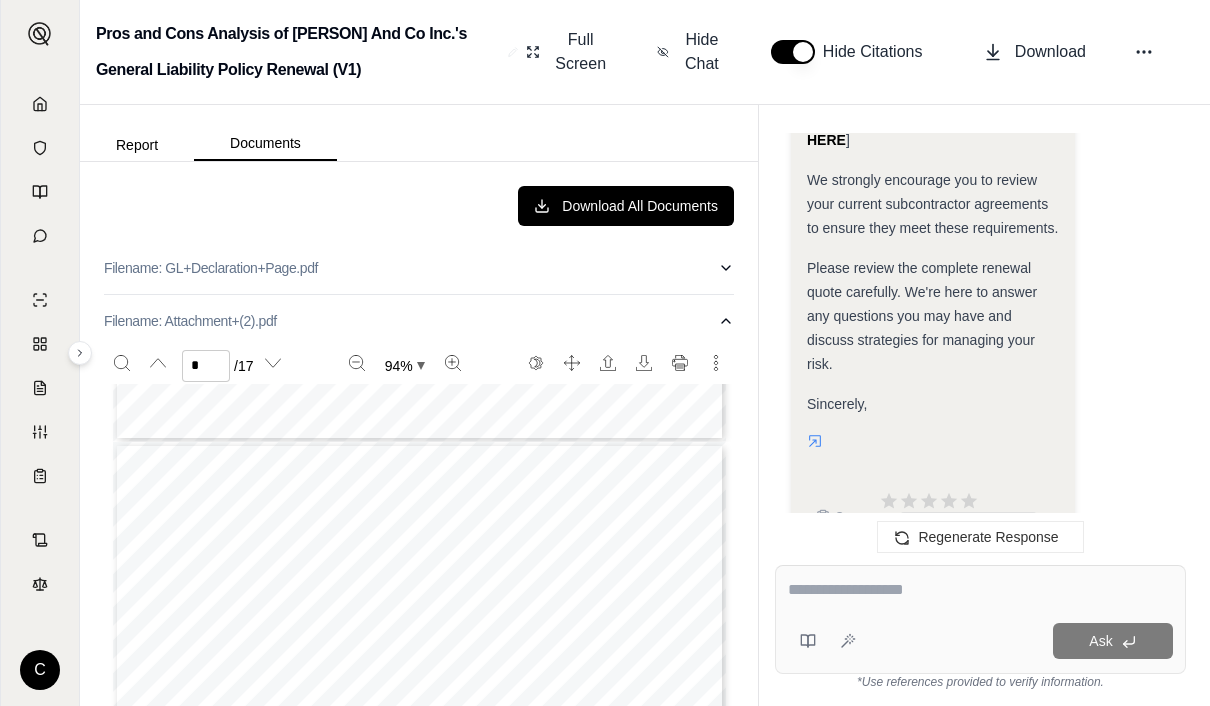 click at bounding box center (980, 590) 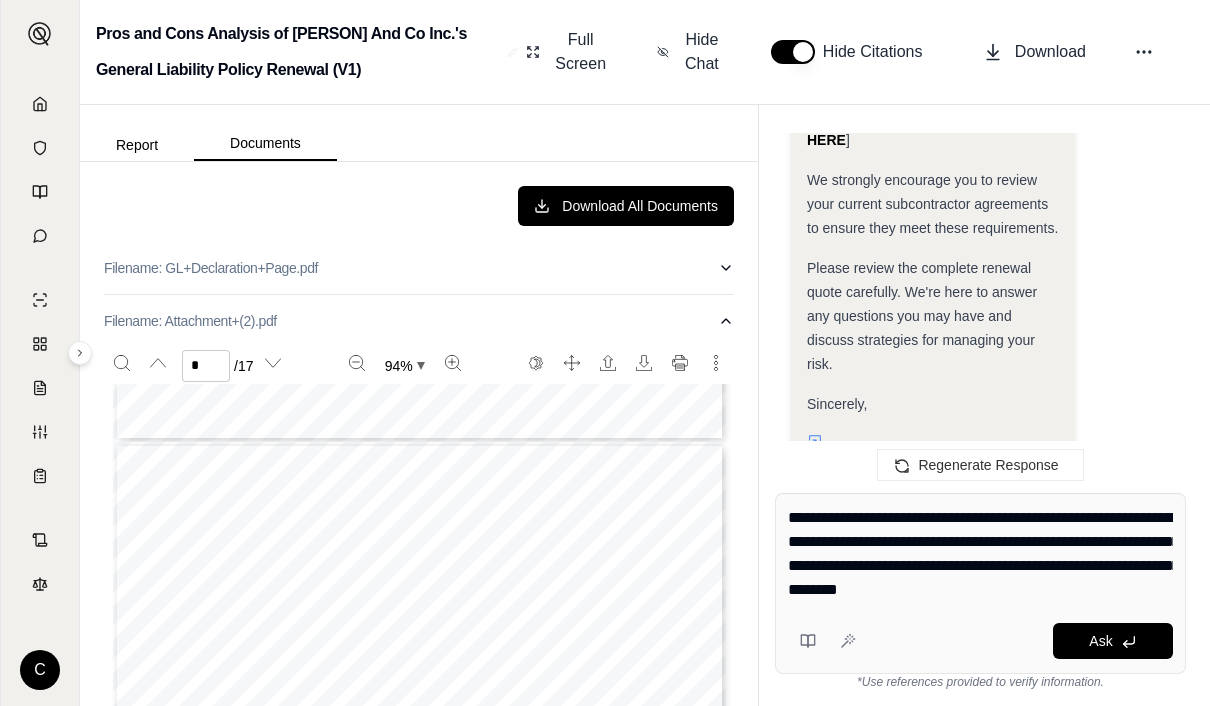 type on "**********" 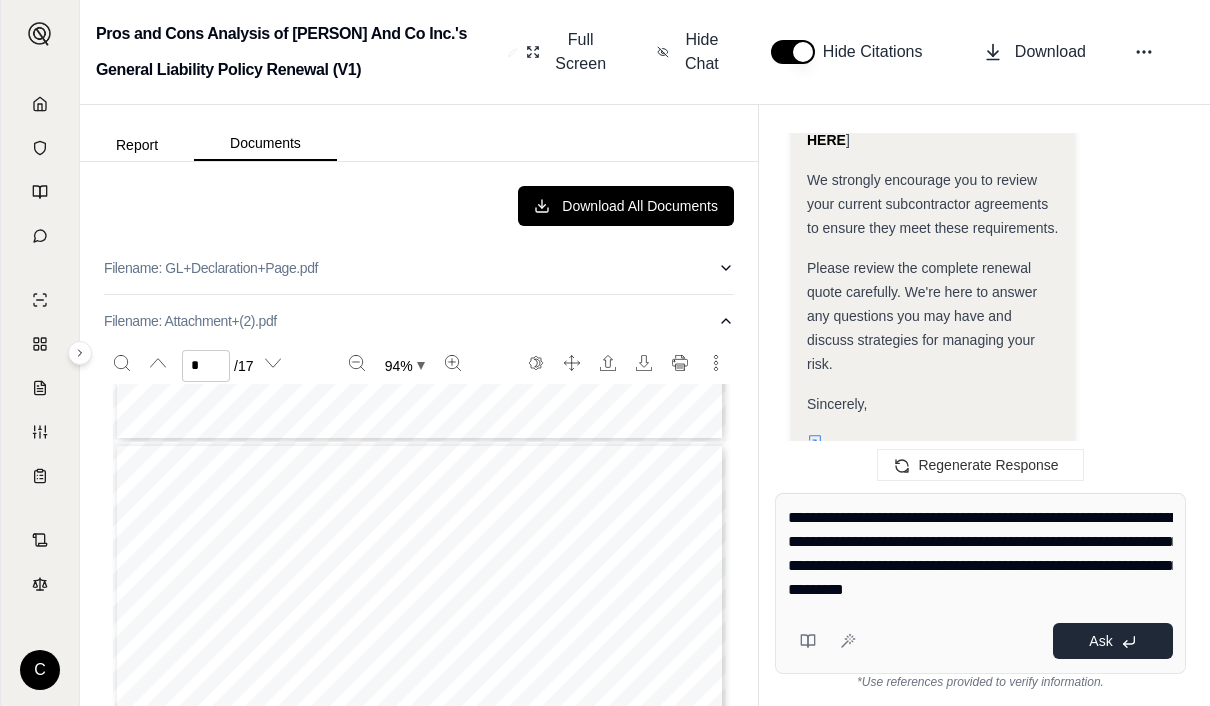 click 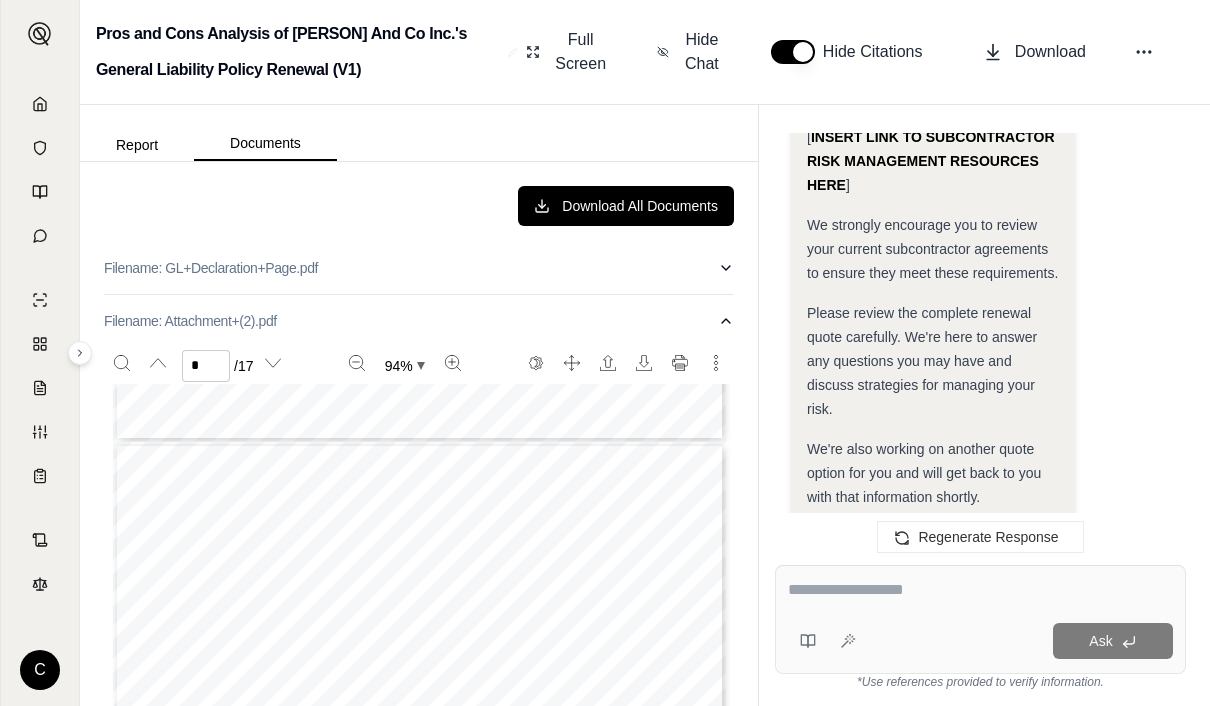scroll, scrollTop: 33144, scrollLeft: 0, axis: vertical 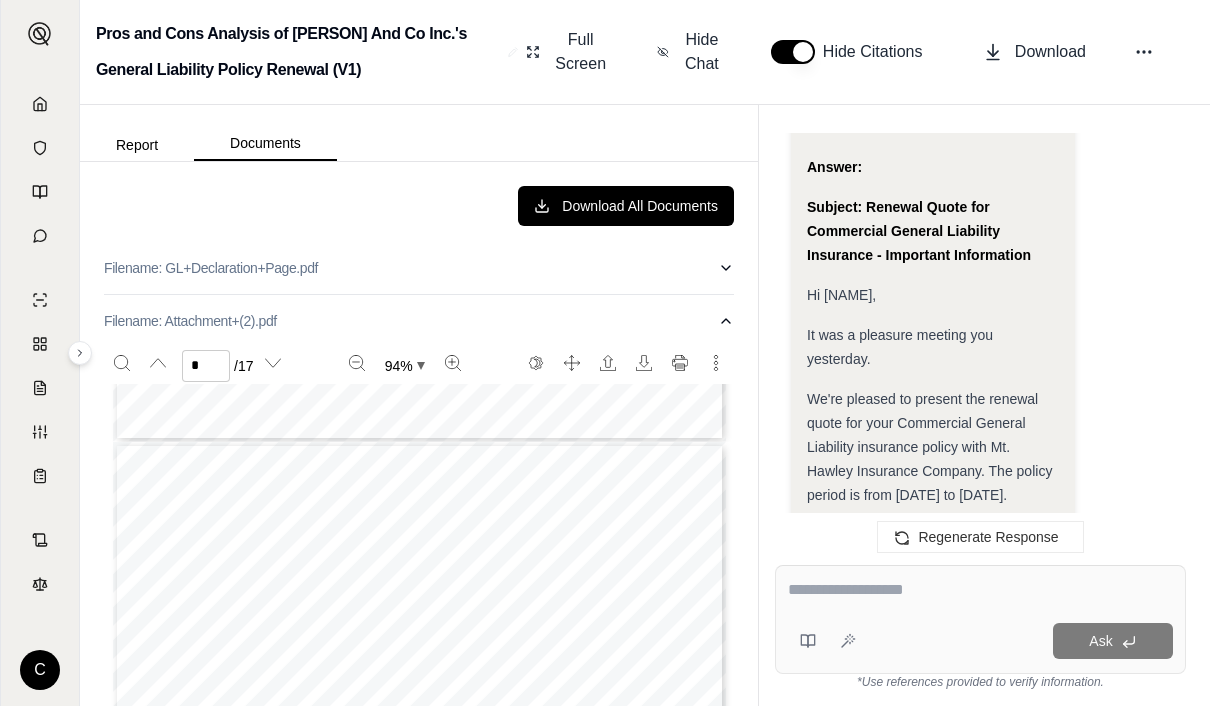 drag, startPoint x: 808, startPoint y: 122, endPoint x: 911, endPoint y: 505, distance: 396.60812 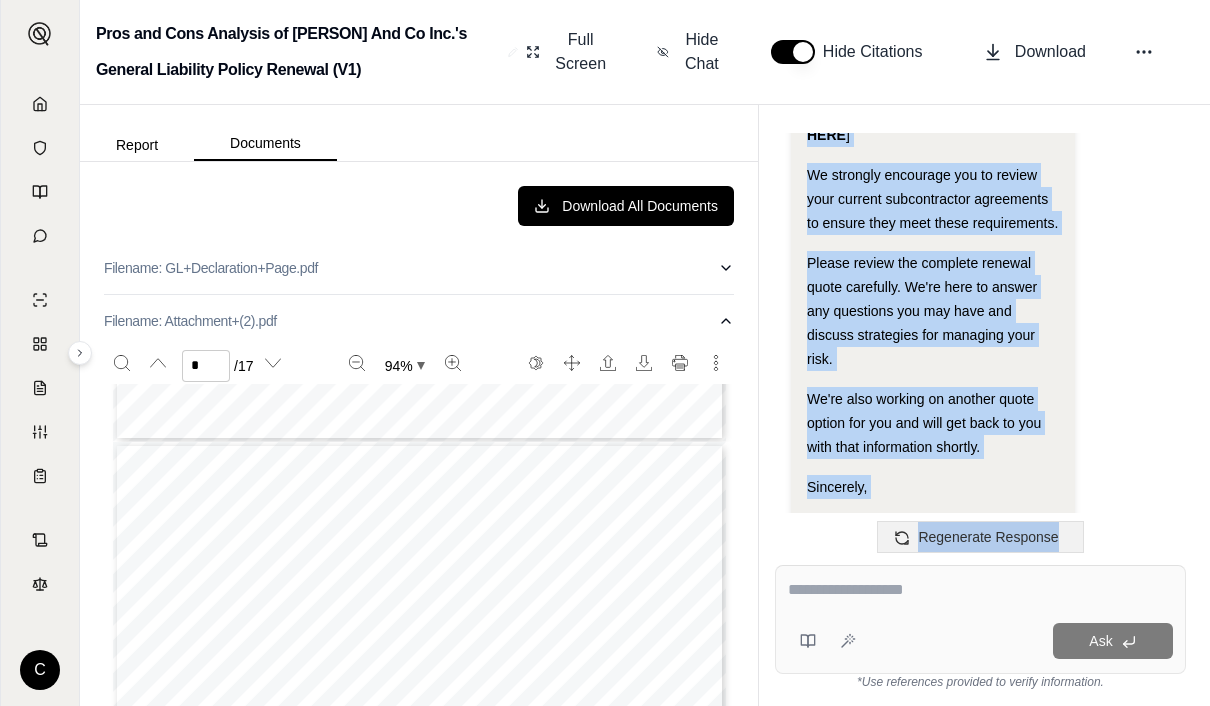 scroll, scrollTop: 34143, scrollLeft: 0, axis: vertical 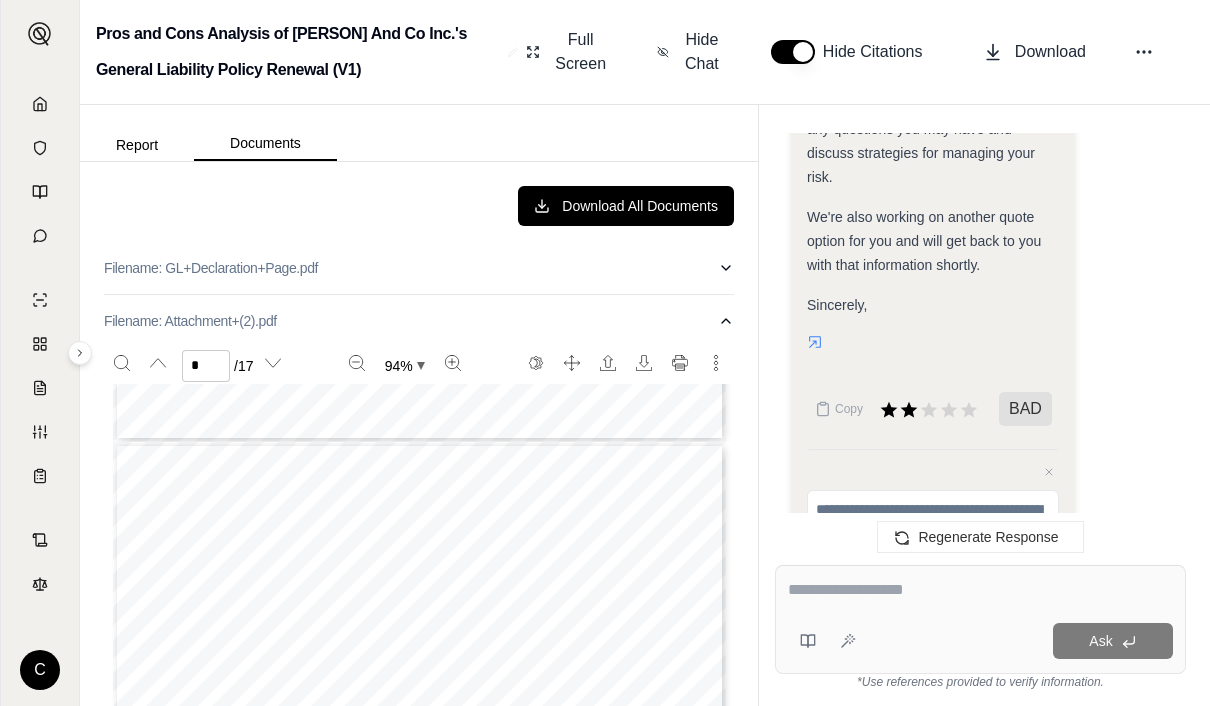 drag, startPoint x: 809, startPoint y: 121, endPoint x: 860, endPoint y: 350, distance: 234.61032 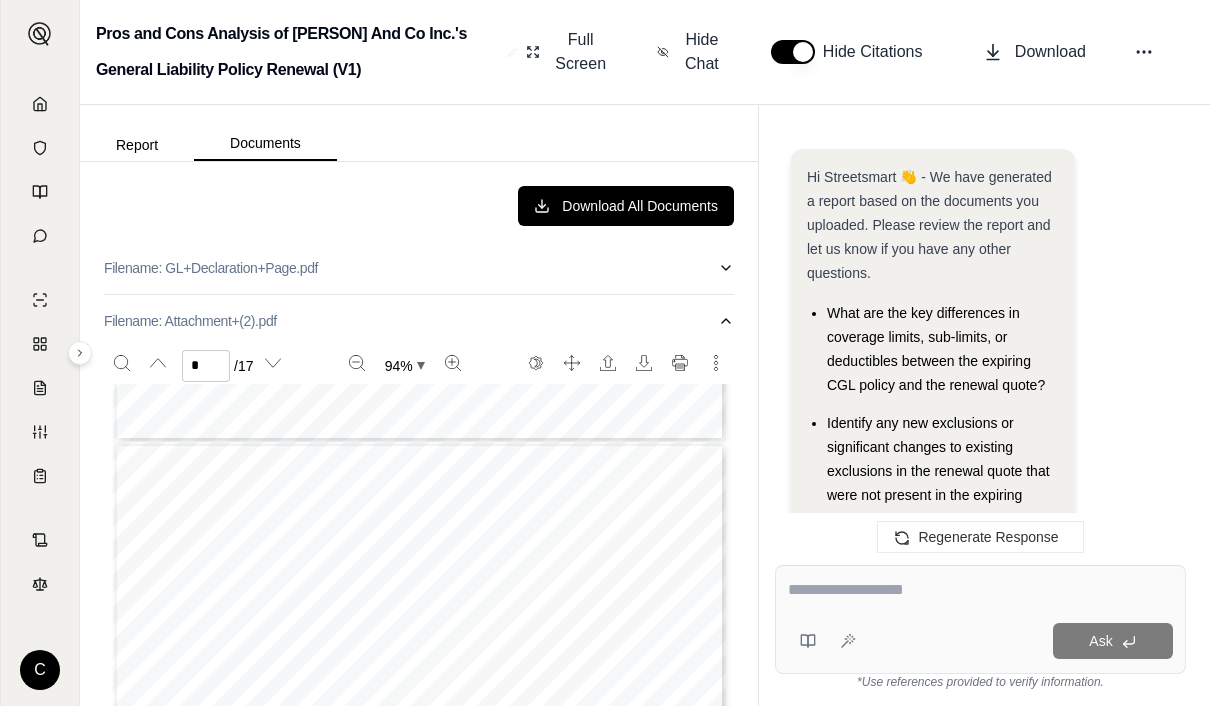 scroll, scrollTop: 0, scrollLeft: 0, axis: both 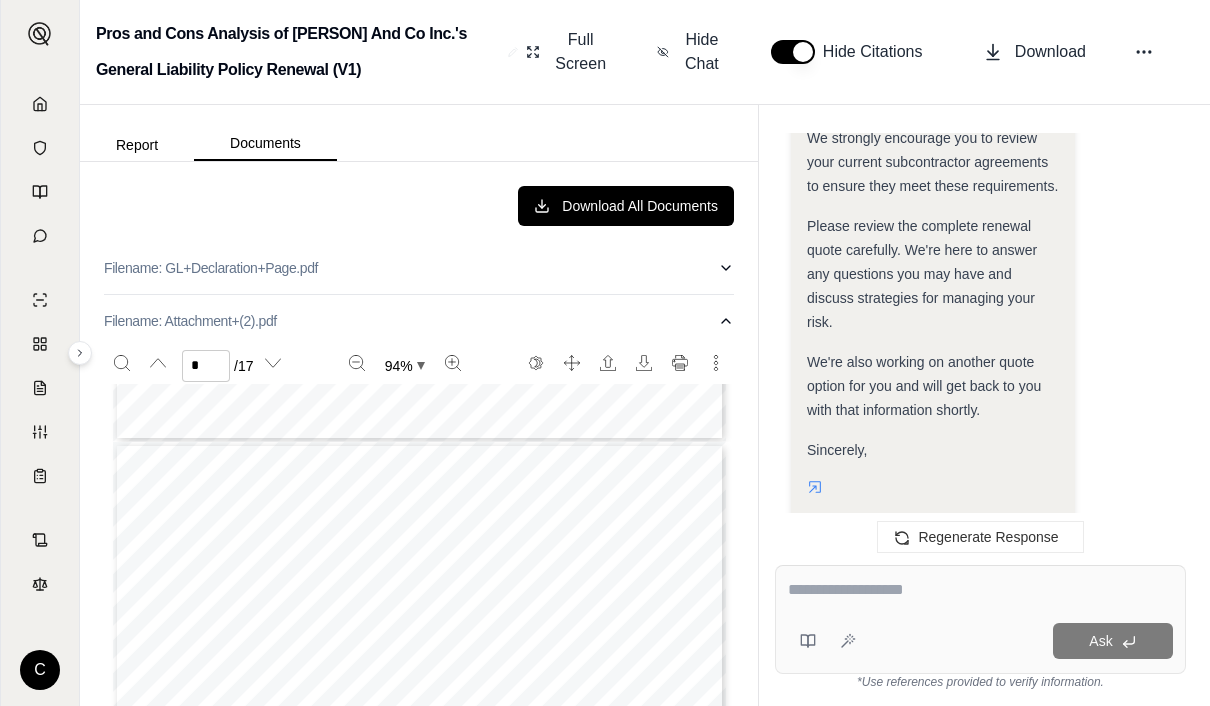 click 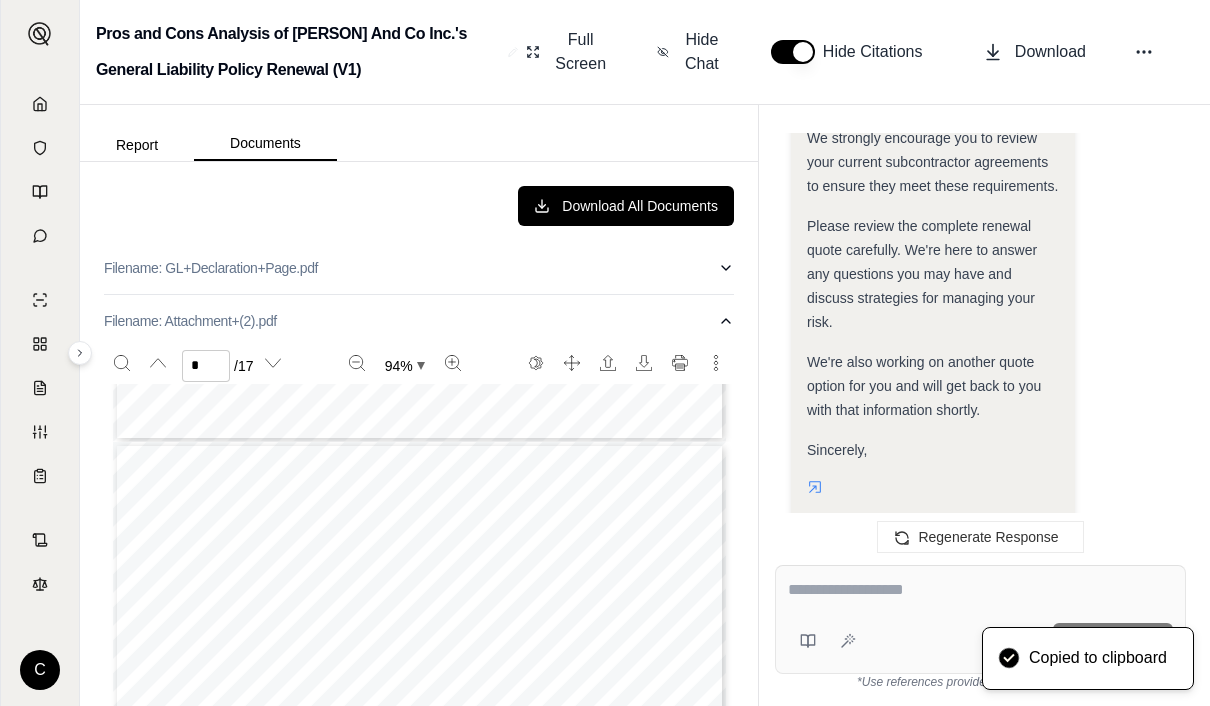 click 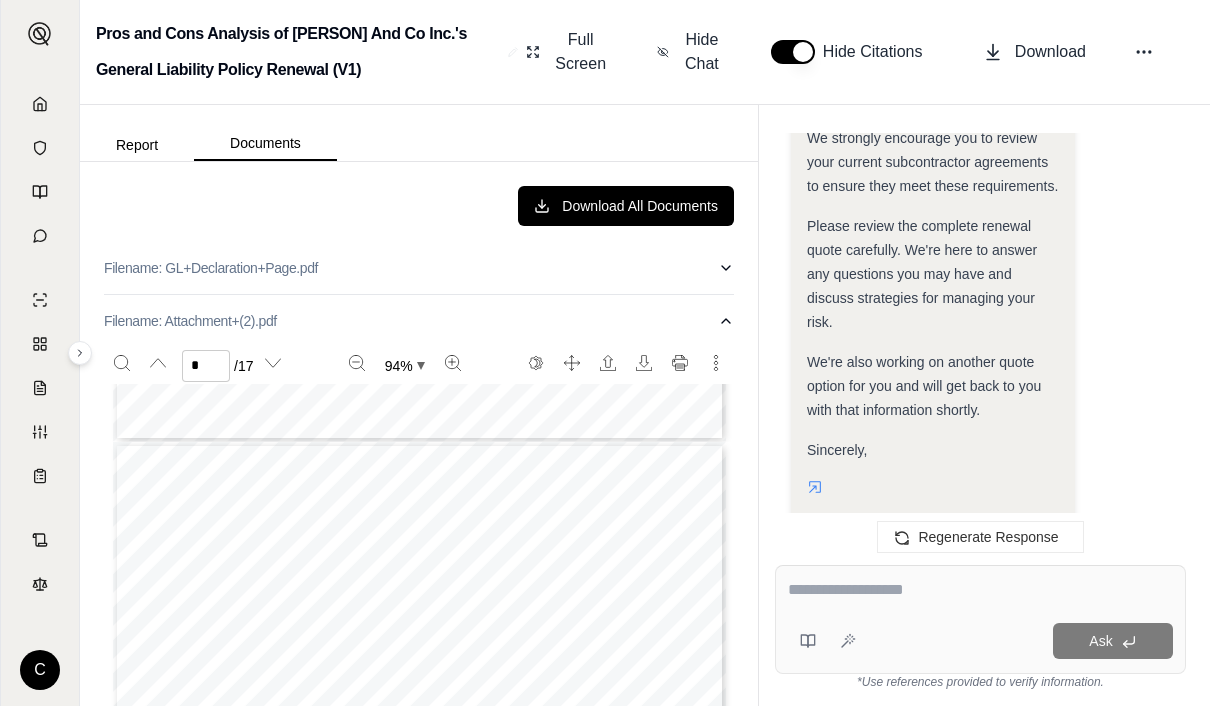 drag, startPoint x: 583, startPoint y: 696, endPoint x: 1137, endPoint y: 82, distance: 826.98975 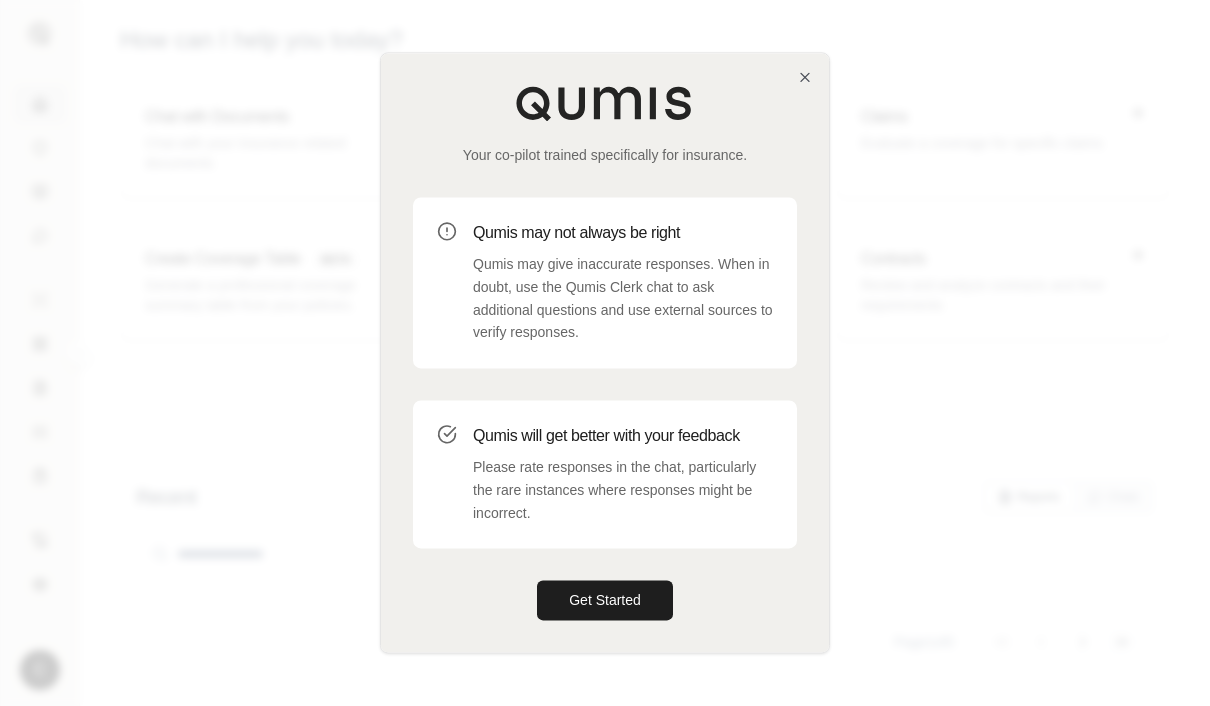 scroll, scrollTop: 0, scrollLeft: 0, axis: both 